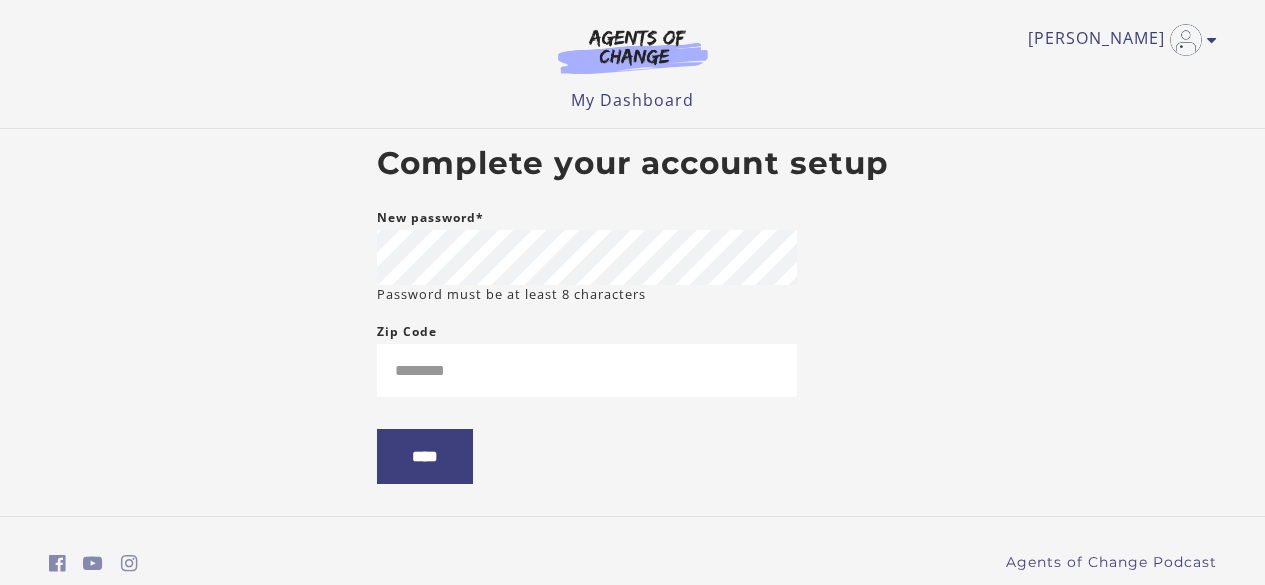scroll, scrollTop: 0, scrollLeft: 0, axis: both 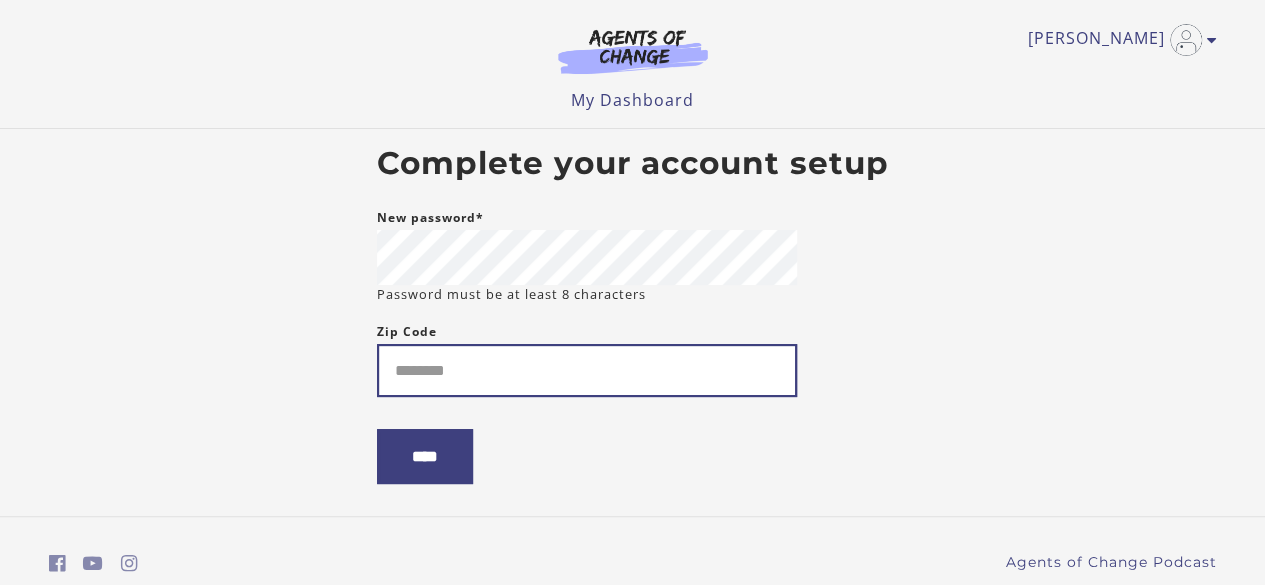 click on "Zip Code" at bounding box center (587, 370) 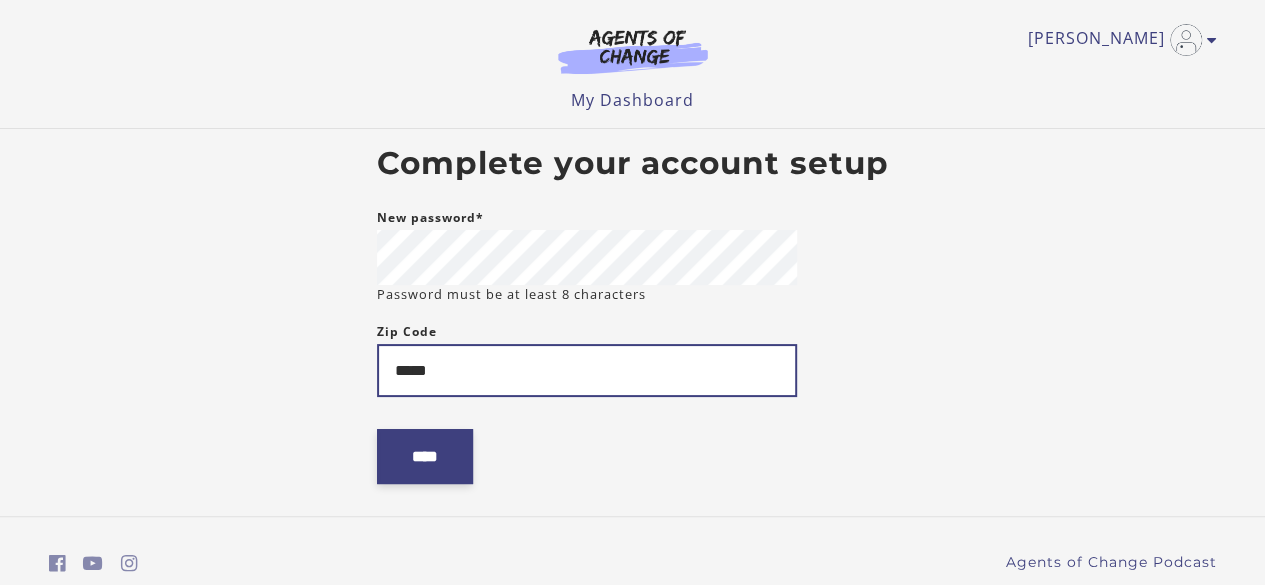type on "*****" 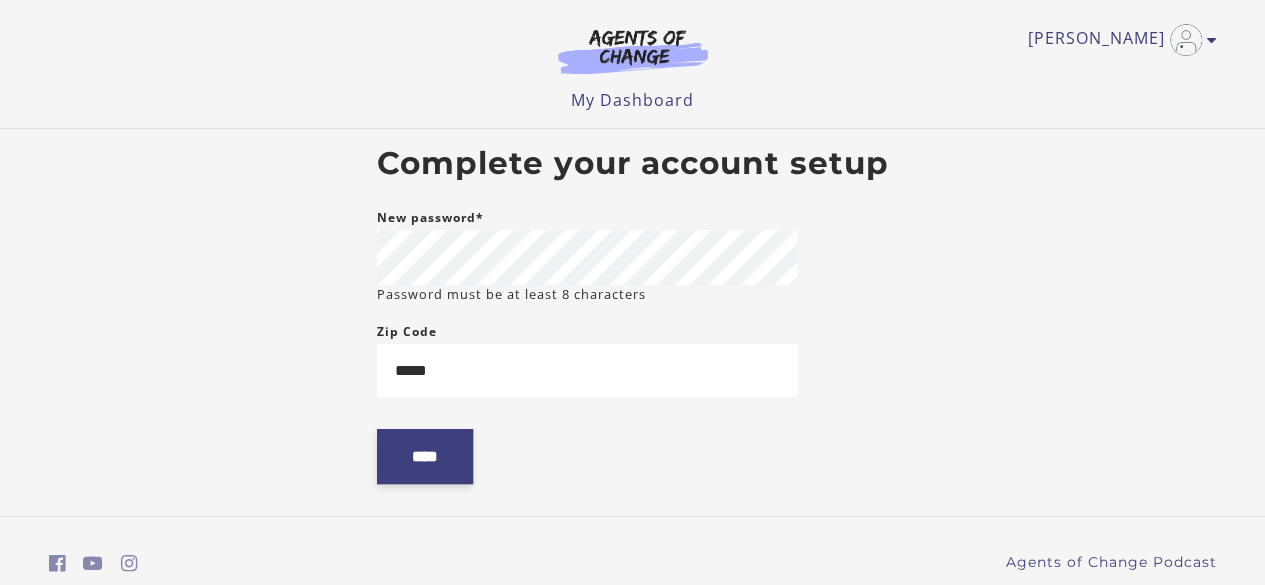 click on "****" at bounding box center (425, 456) 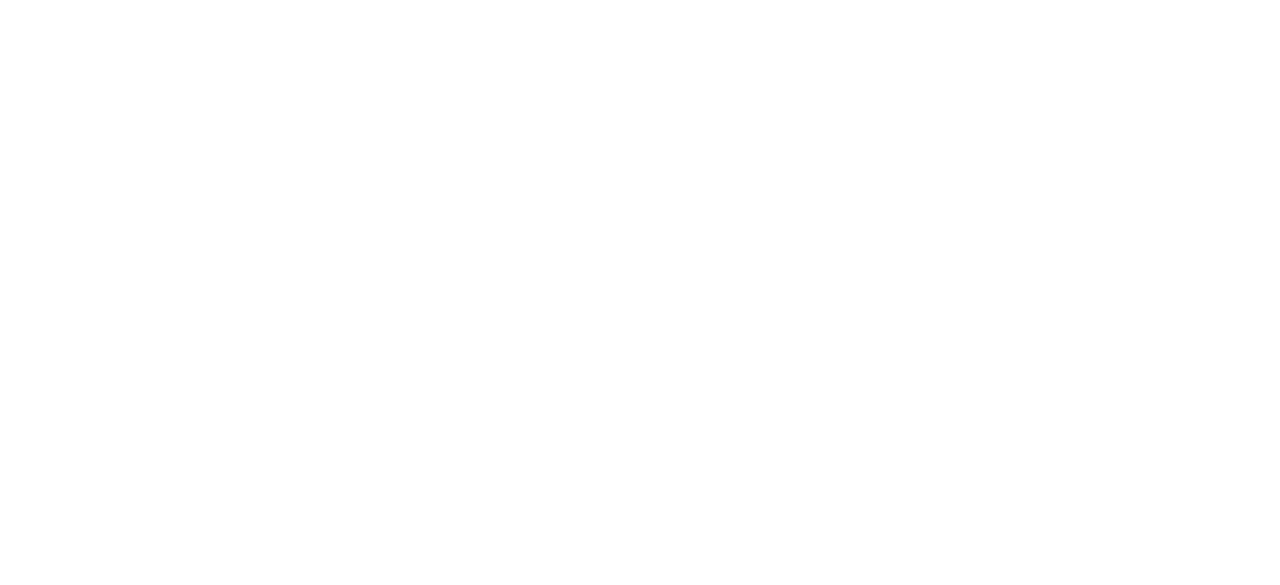 scroll, scrollTop: 0, scrollLeft: 0, axis: both 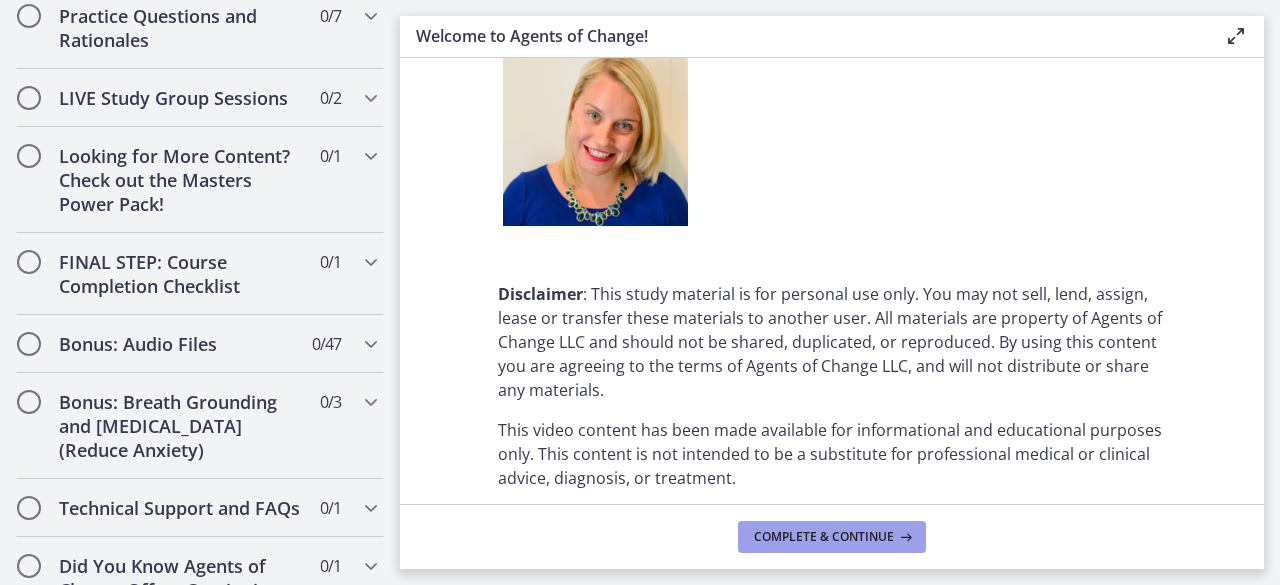 click on "Complete & continue" at bounding box center (824, 537) 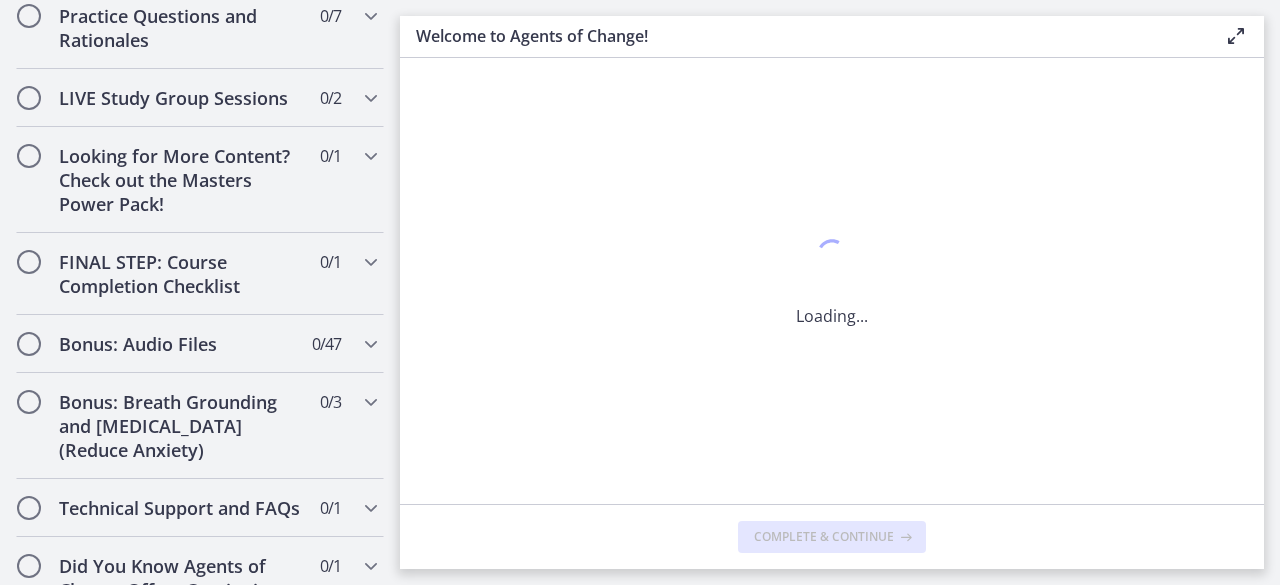 scroll, scrollTop: 0, scrollLeft: 0, axis: both 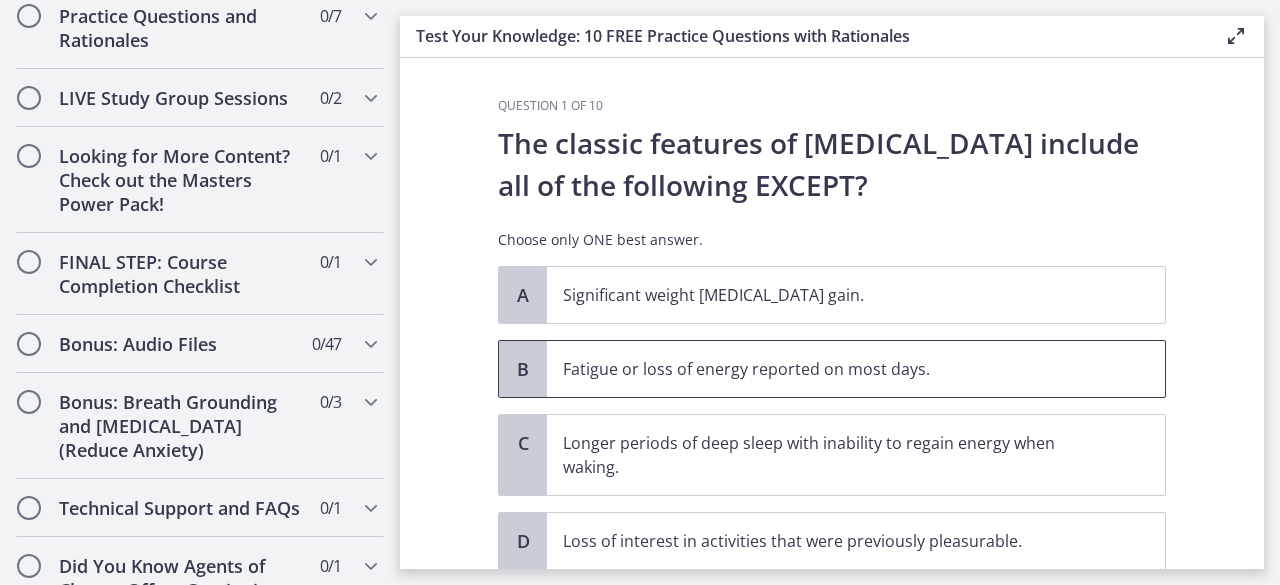 click on "Fatigue or loss of energy reported on most days." at bounding box center (836, 369) 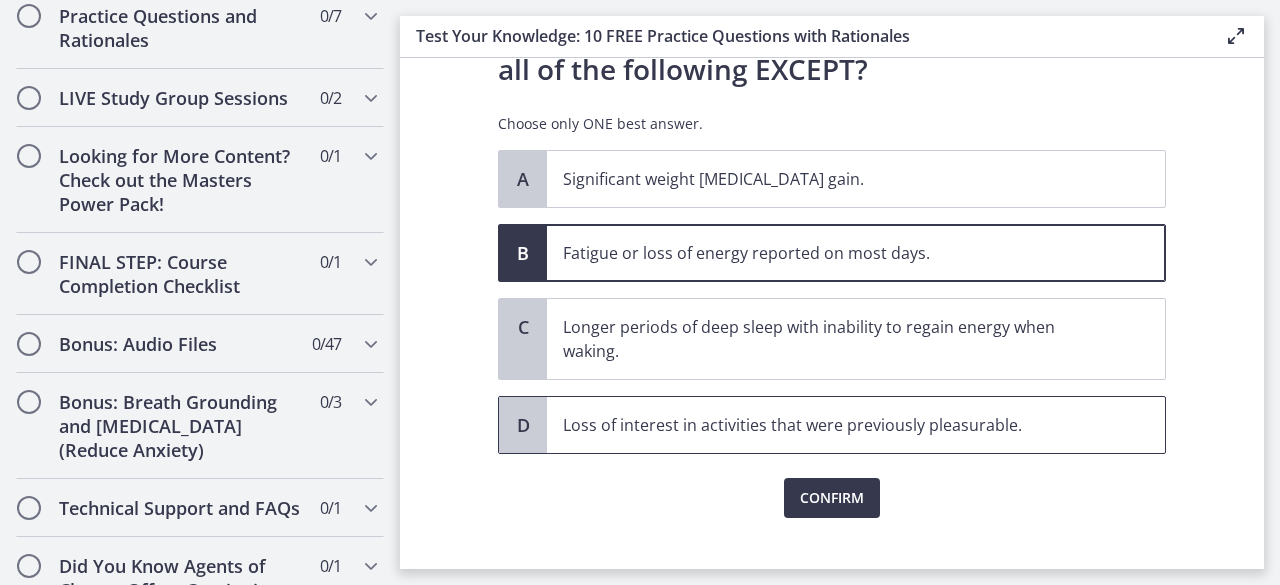 scroll, scrollTop: 118, scrollLeft: 0, axis: vertical 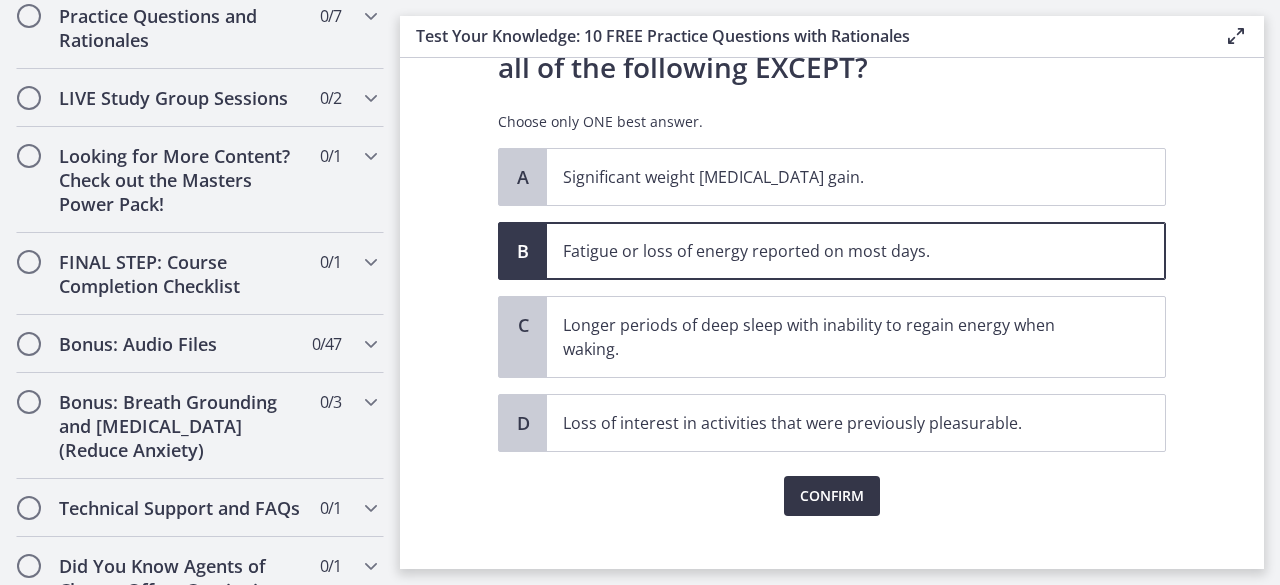 click on "Confirm" at bounding box center [832, 496] 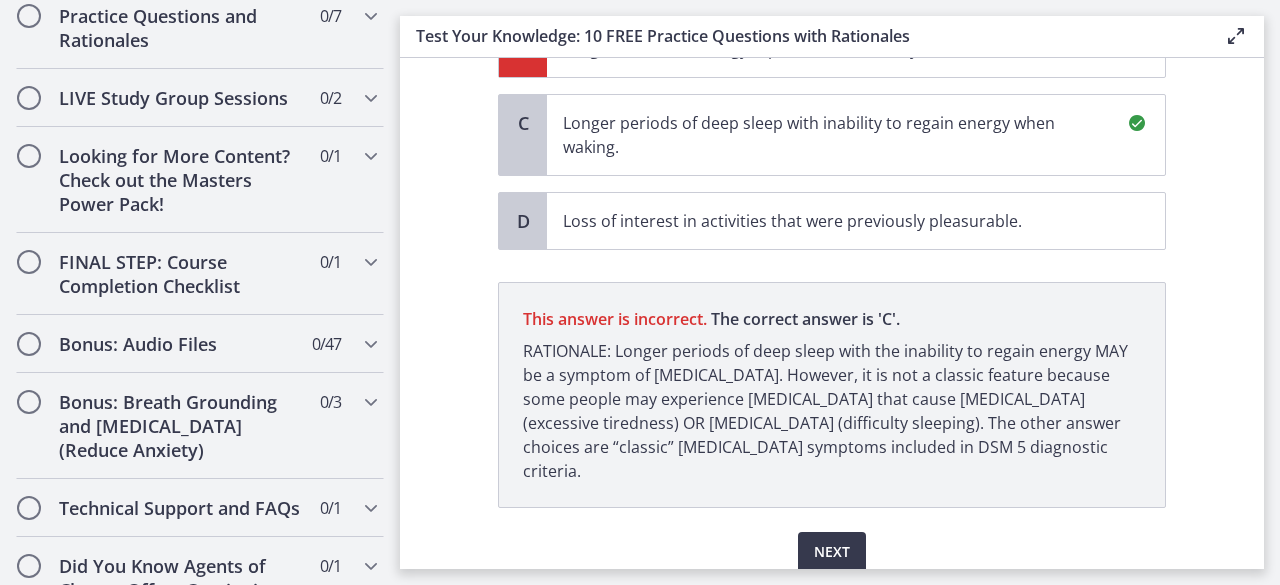 scroll, scrollTop: 351, scrollLeft: 0, axis: vertical 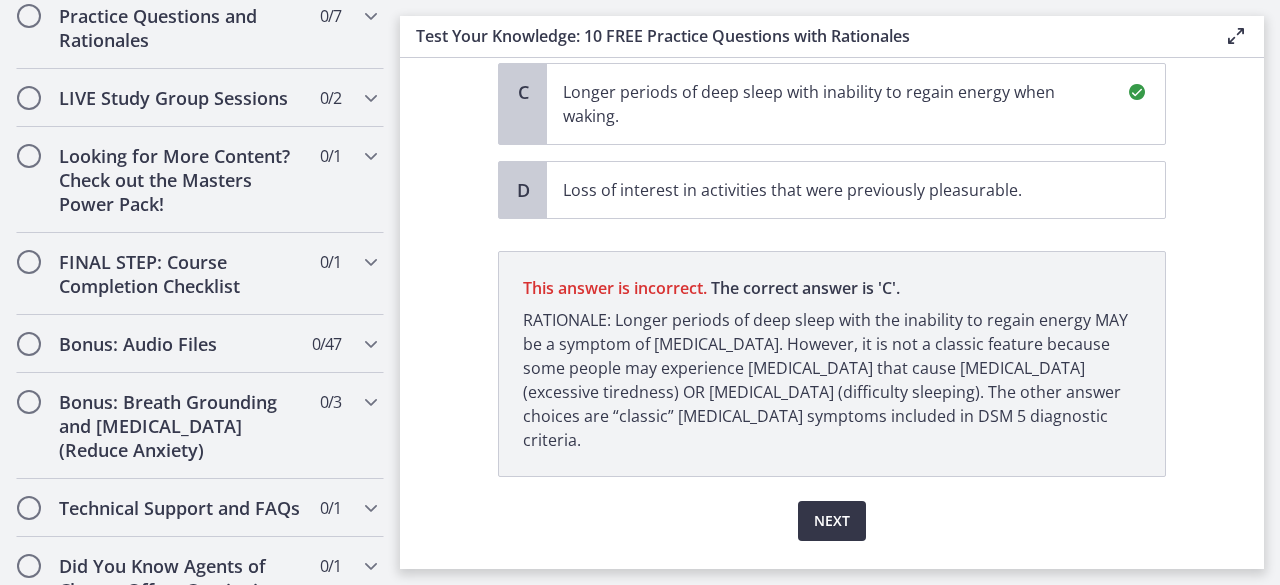 click on "Next" at bounding box center [832, 521] 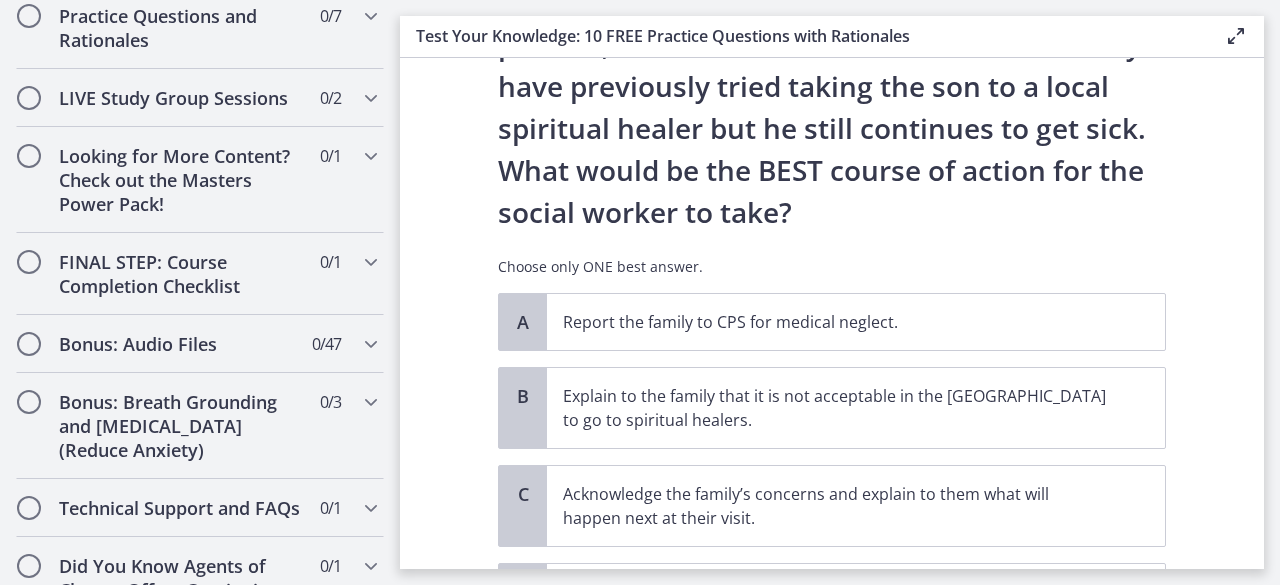 scroll, scrollTop: 0, scrollLeft: 0, axis: both 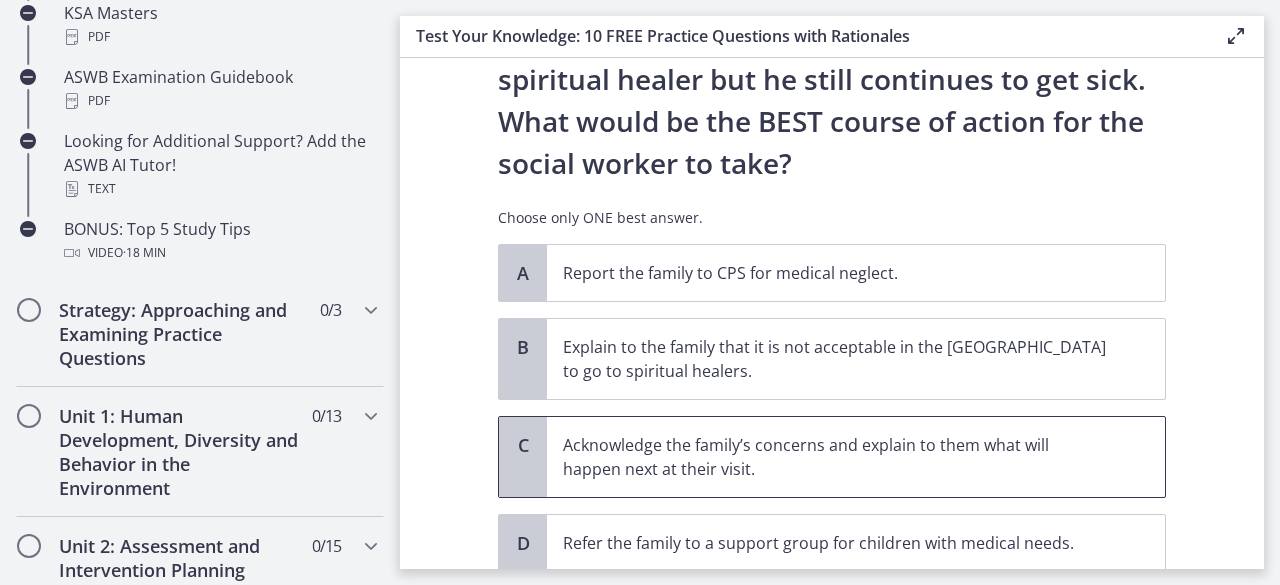 click on "Acknowledge the family’s concerns and explain to them what will happen next at their visit." at bounding box center (836, 457) 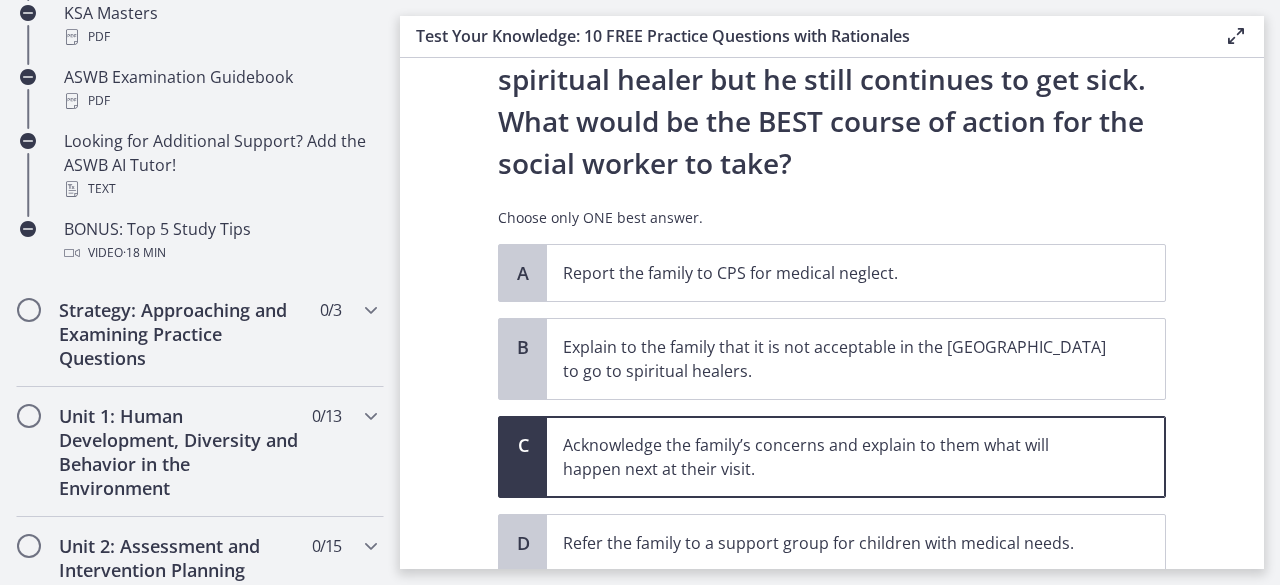 click on "Confirm" at bounding box center (832, 616) 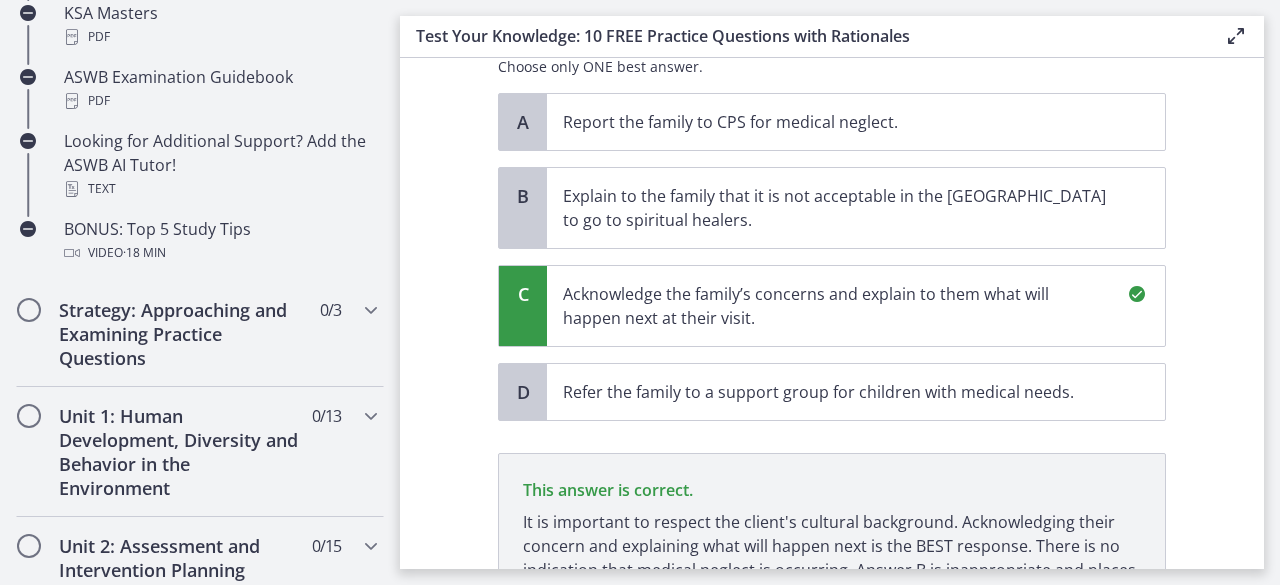 scroll, scrollTop: 645, scrollLeft: 0, axis: vertical 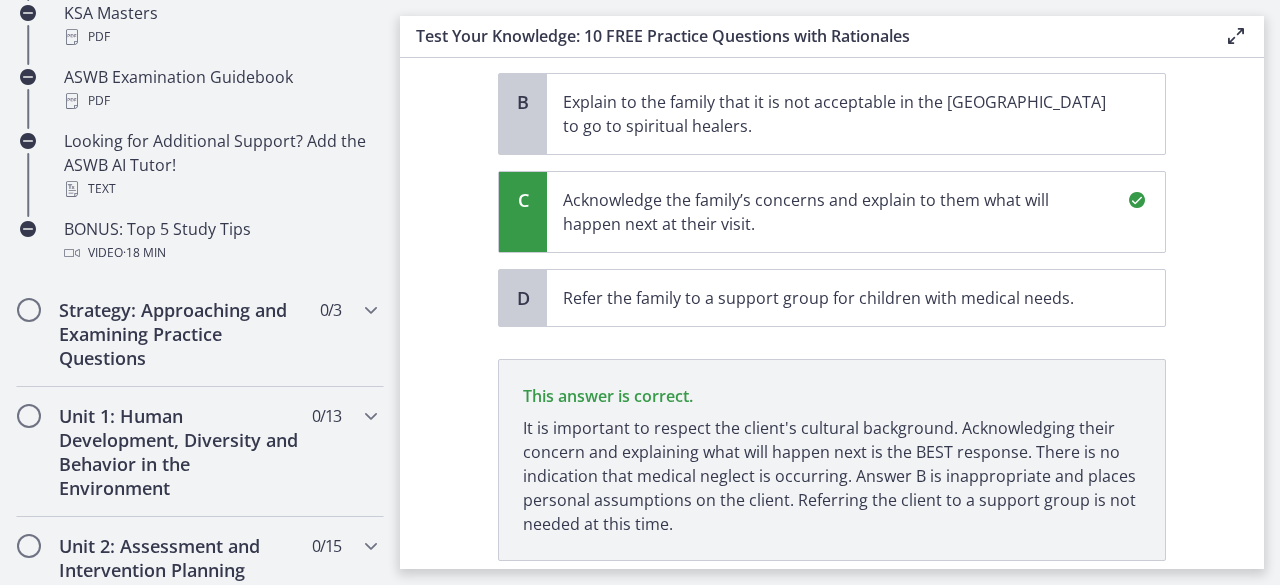 click on "Next" at bounding box center [832, 593] 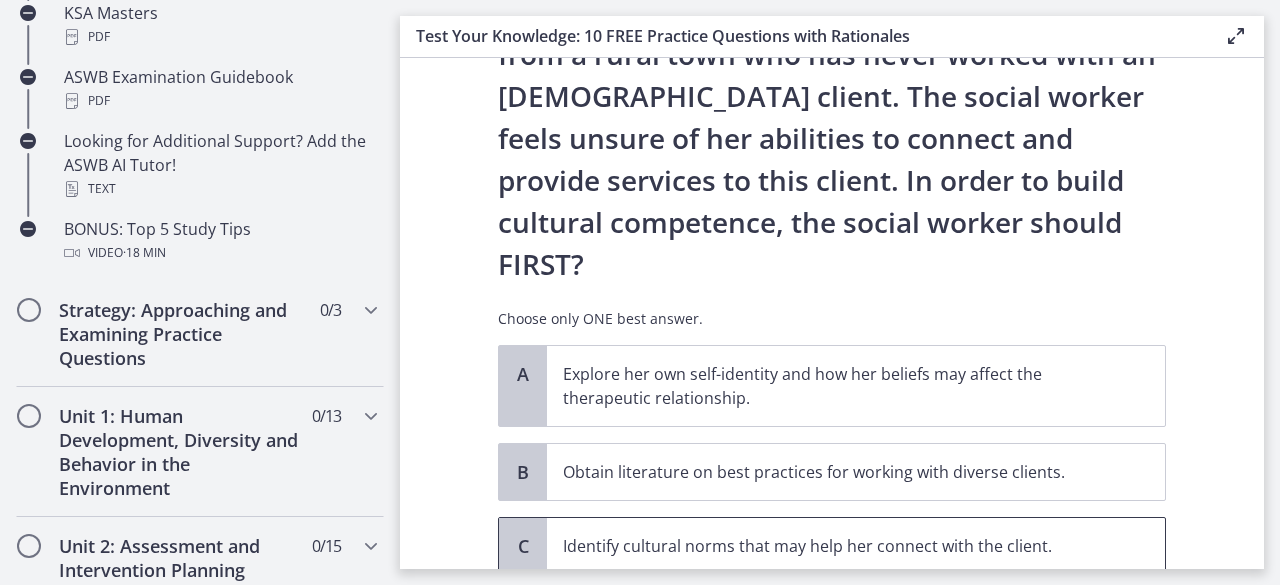 scroll, scrollTop: 300, scrollLeft: 0, axis: vertical 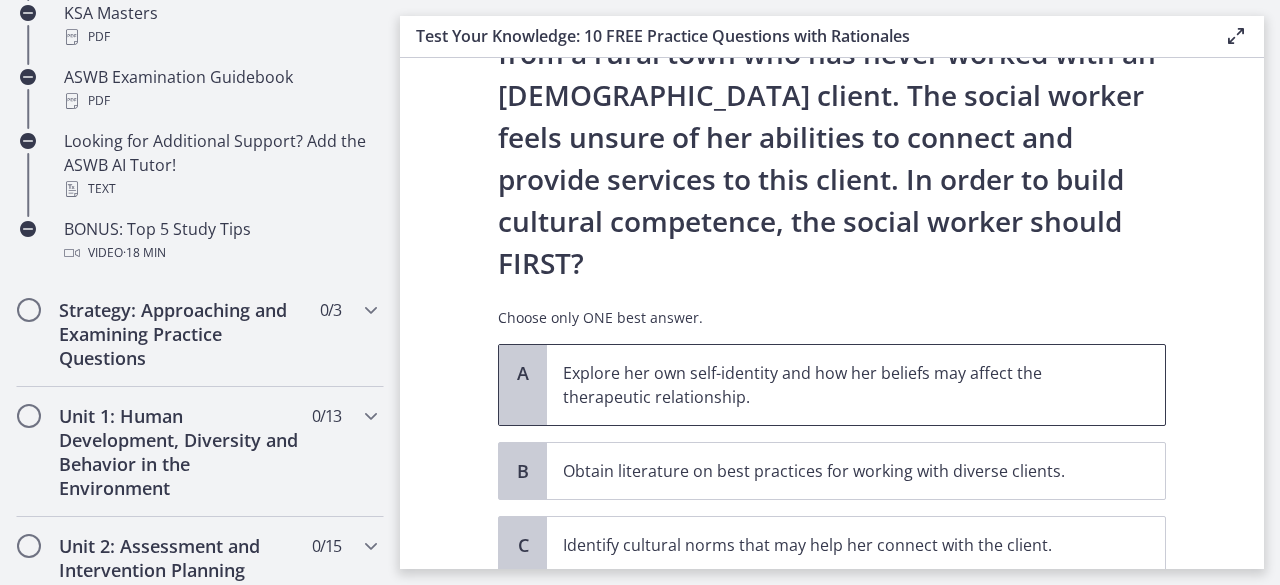 click on "Explore her own self-identity and how her beliefs may affect the therapeutic relationship." at bounding box center [836, 385] 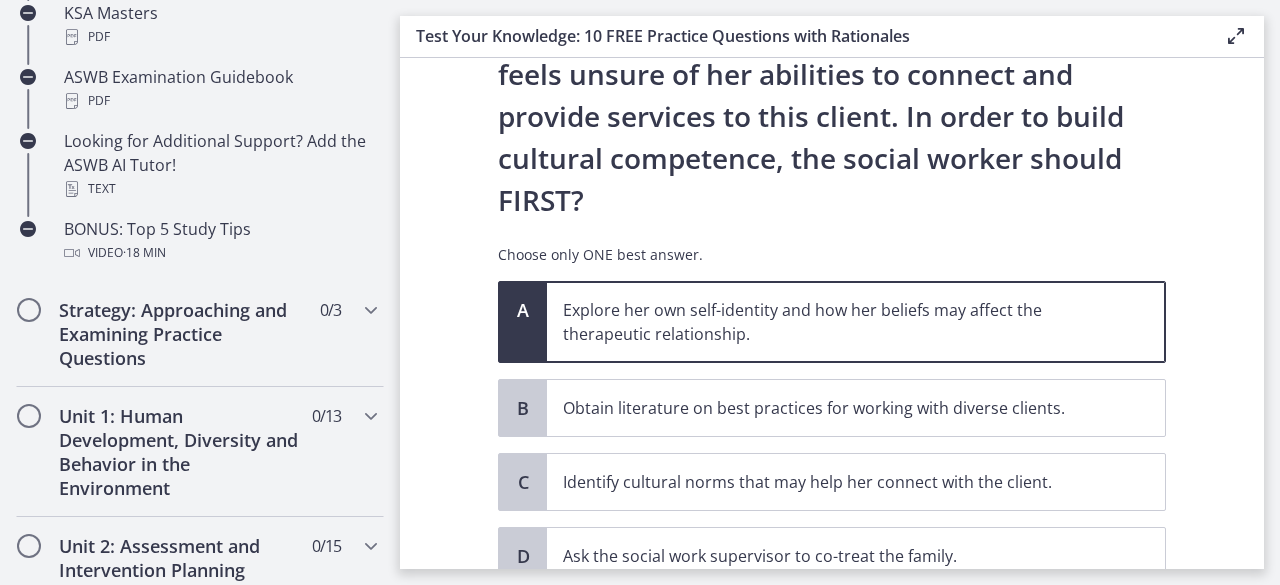 scroll, scrollTop: 394, scrollLeft: 0, axis: vertical 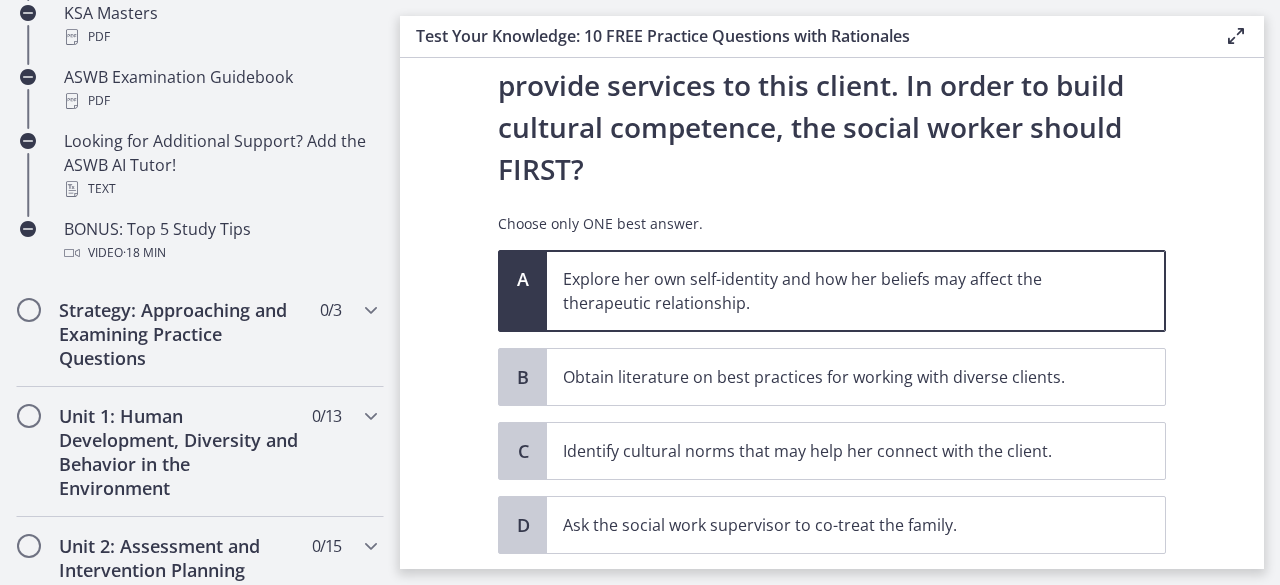 click on "Confirm" at bounding box center [832, 598] 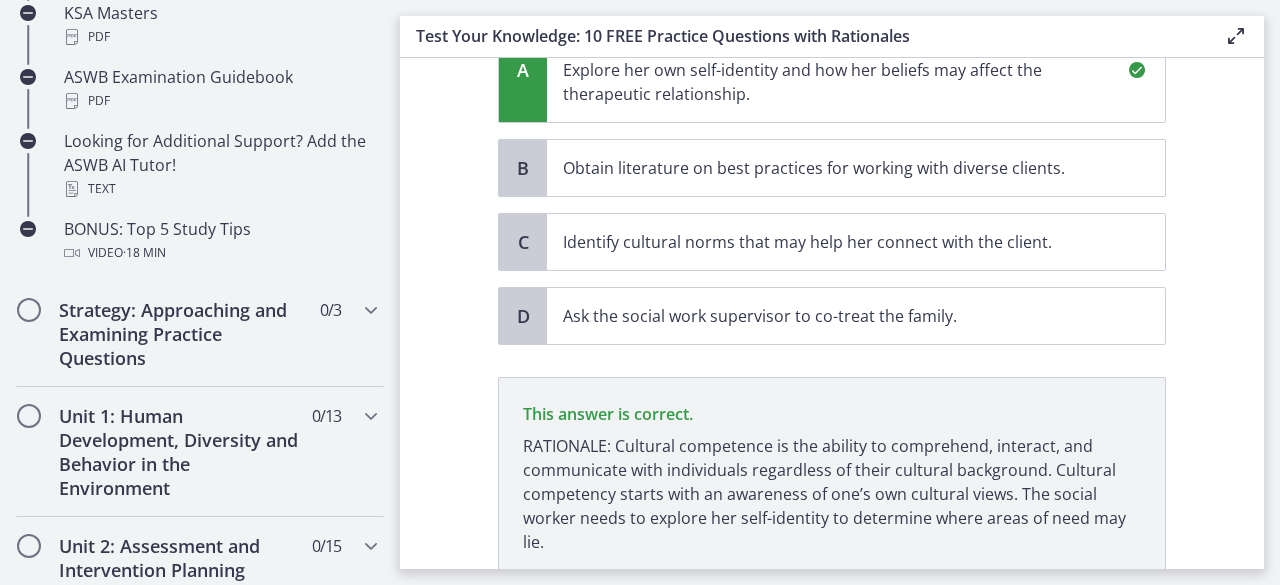 scroll, scrollTop: 603, scrollLeft: 0, axis: vertical 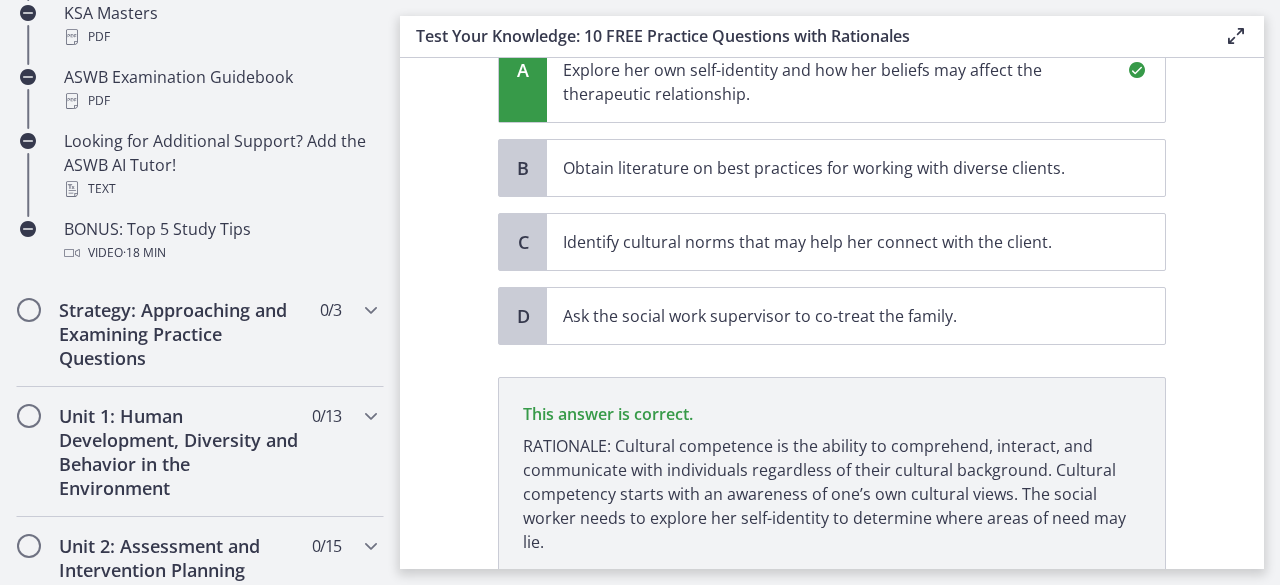 click on "Next" at bounding box center [832, 623] 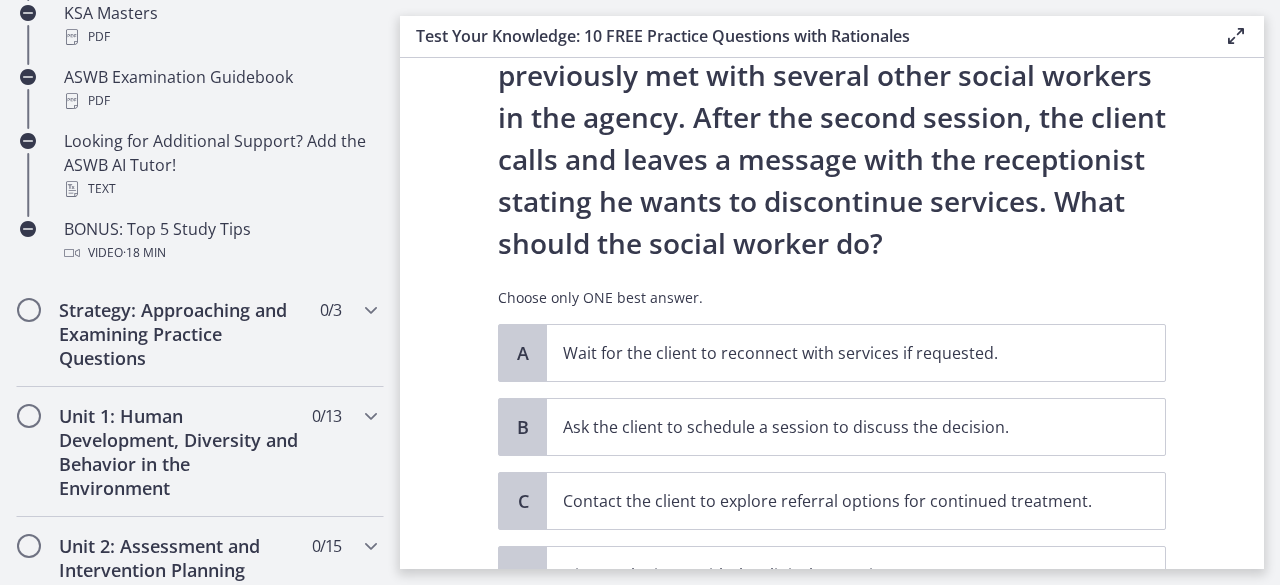 scroll, scrollTop: 200, scrollLeft: 0, axis: vertical 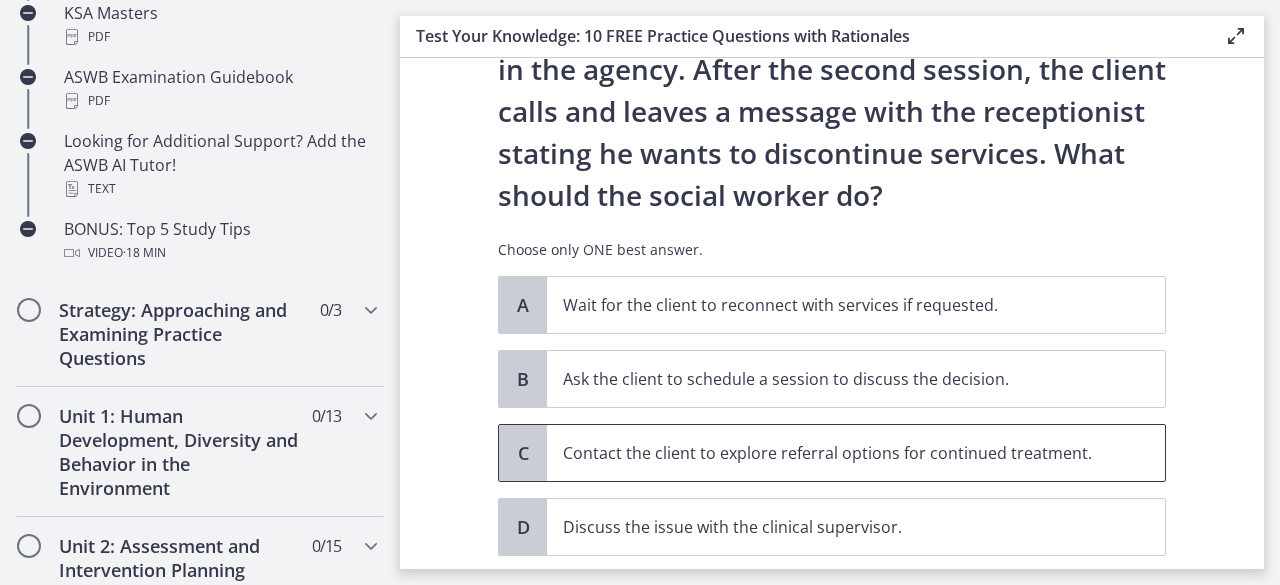 click on "Contact the client to explore referral options for continued treatment." at bounding box center [836, 453] 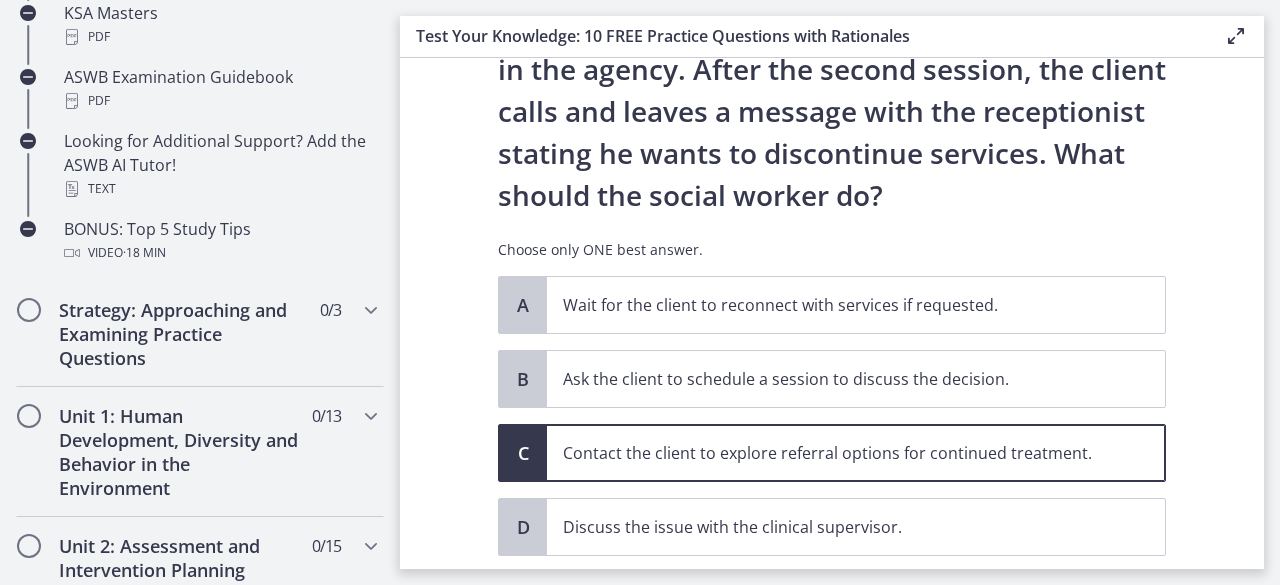 scroll, scrollTop: 286, scrollLeft: 0, axis: vertical 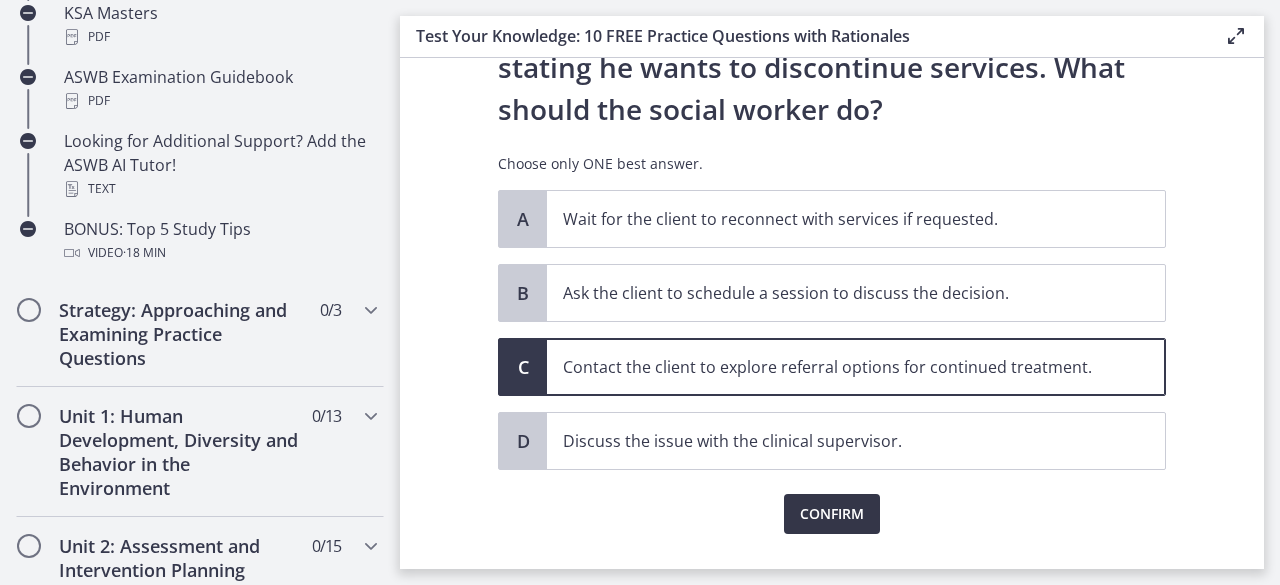 click on "Confirm" at bounding box center [832, 514] 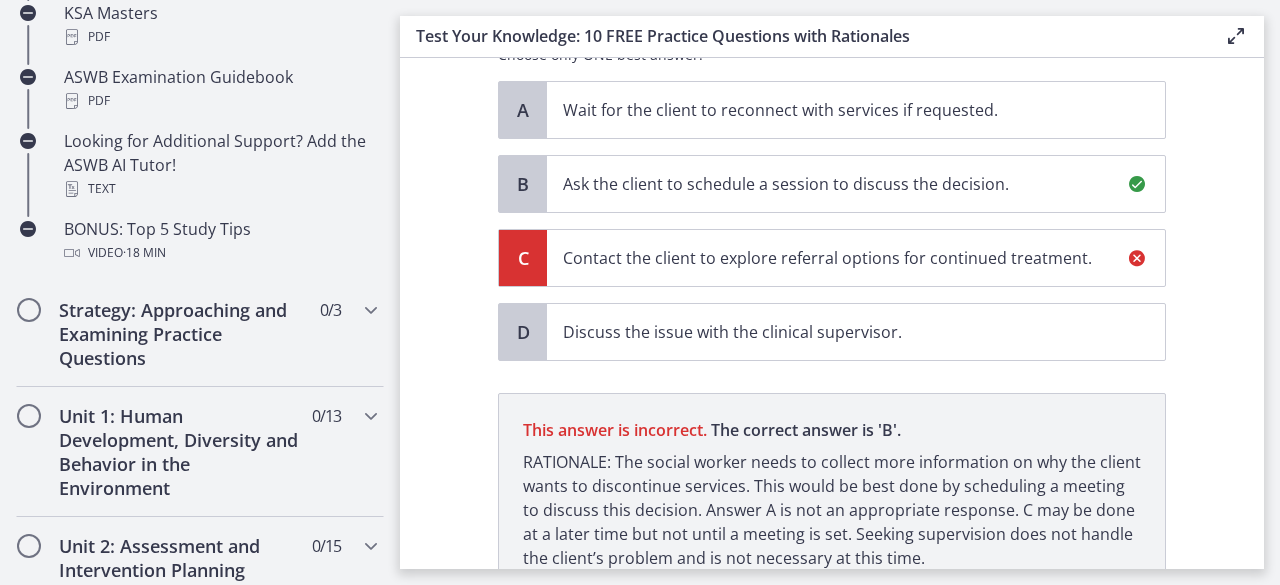 scroll, scrollTop: 295, scrollLeft: 0, axis: vertical 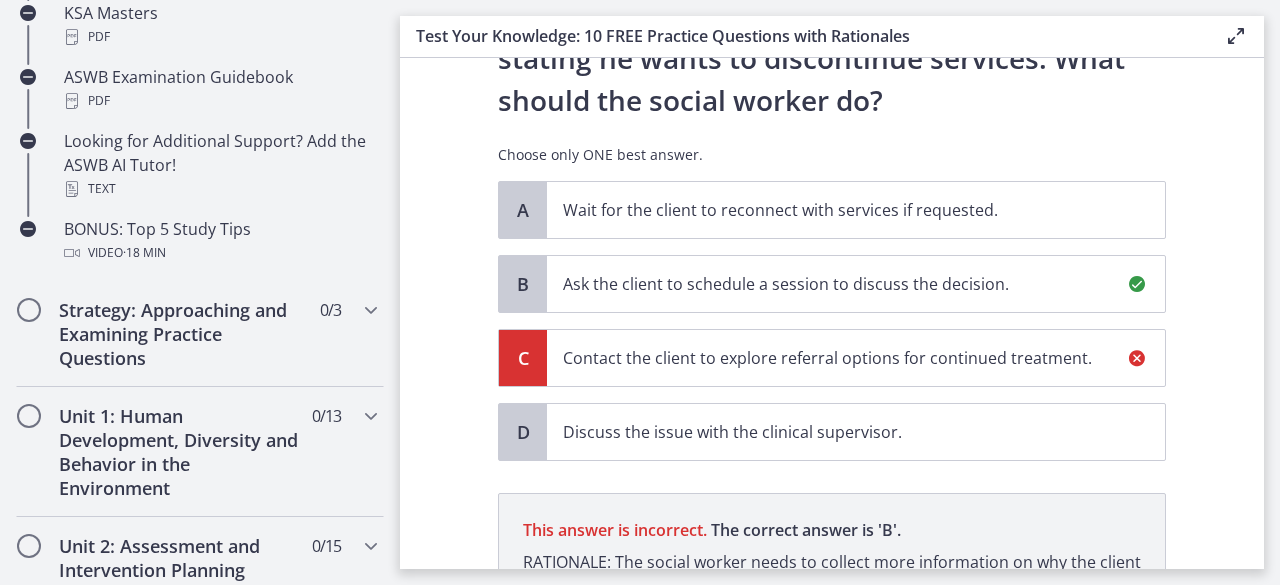 click on "Ask the client to schedule a session to discuss the decision." at bounding box center [836, 284] 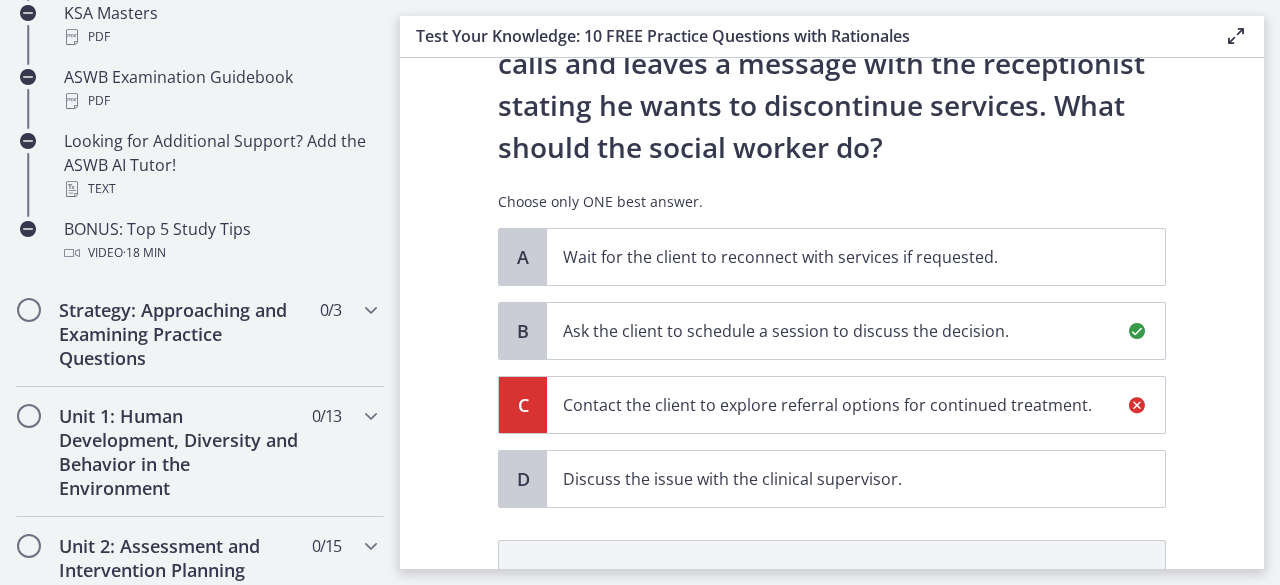 scroll, scrollTop: 495, scrollLeft: 0, axis: vertical 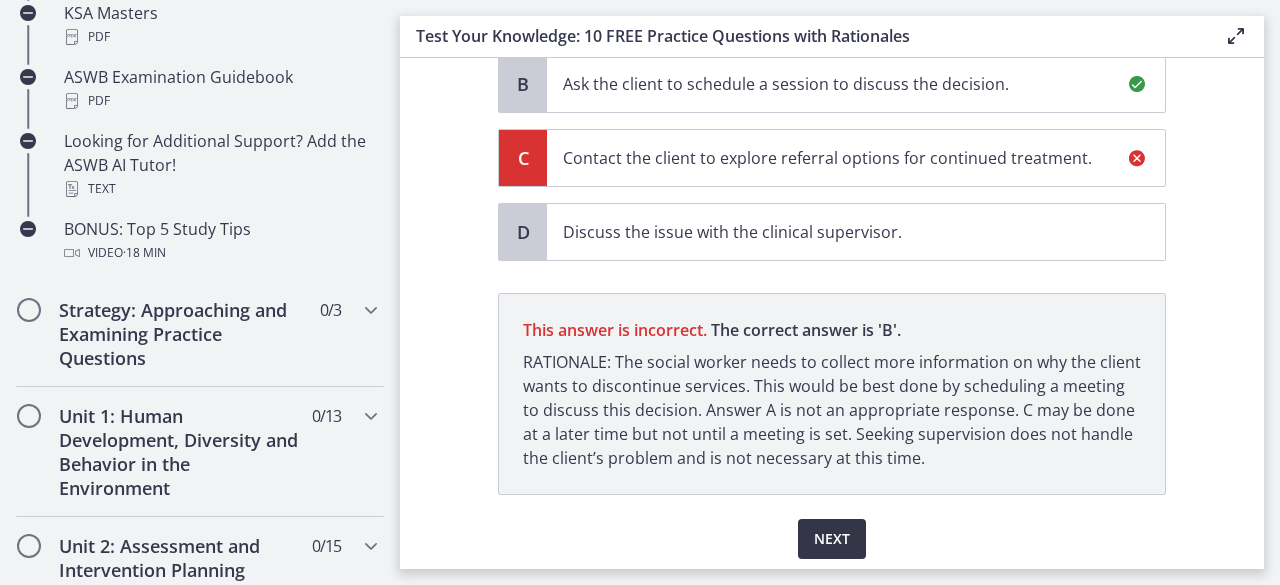 click on "Next" at bounding box center [832, 539] 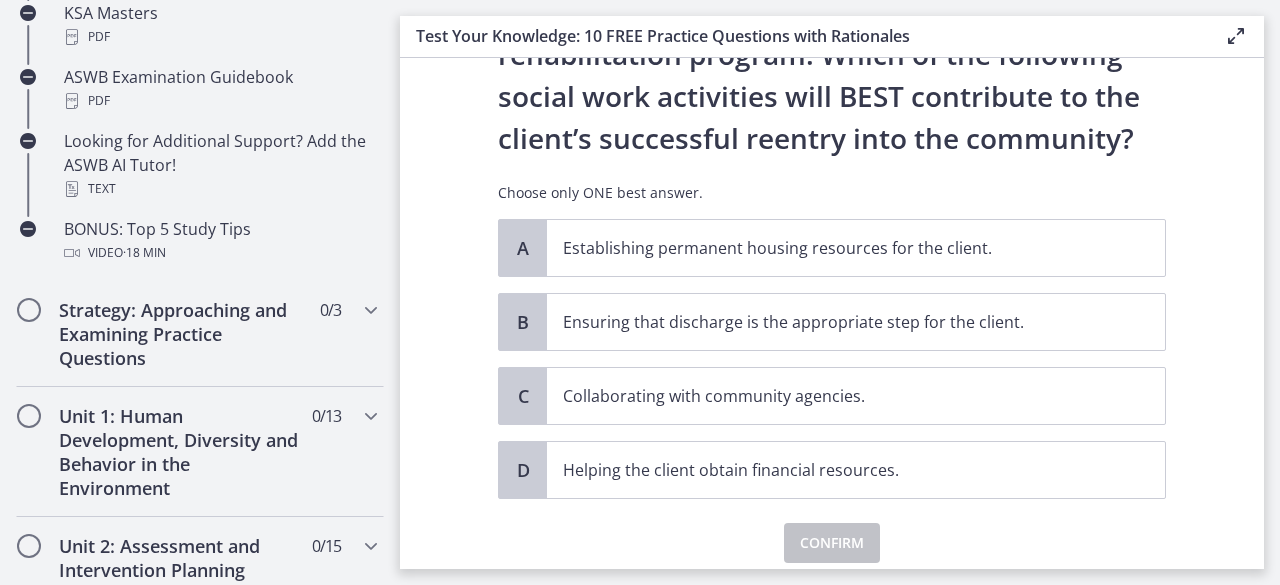 scroll, scrollTop: 200, scrollLeft: 0, axis: vertical 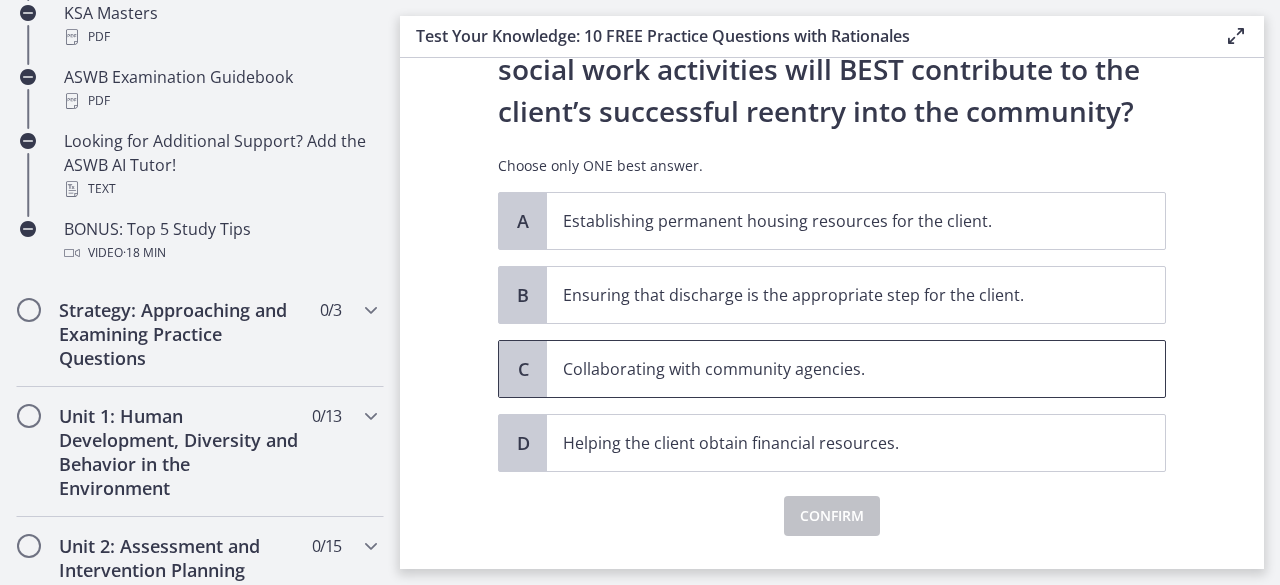 click on "Collaborating with community agencies." at bounding box center (836, 369) 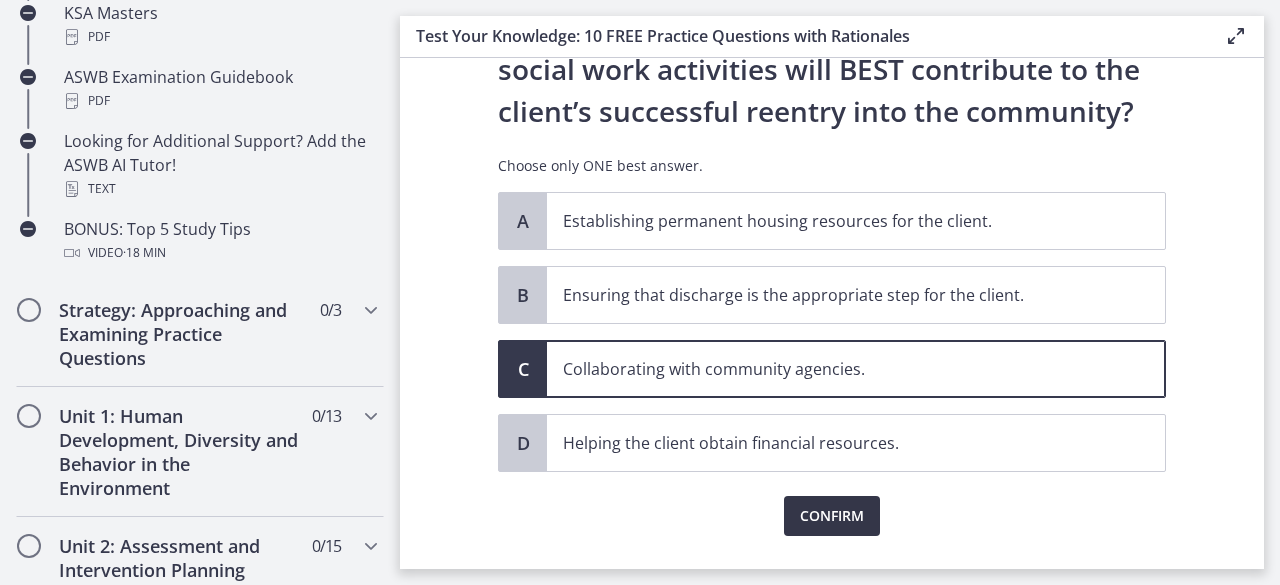click on "Confirm" at bounding box center (832, 516) 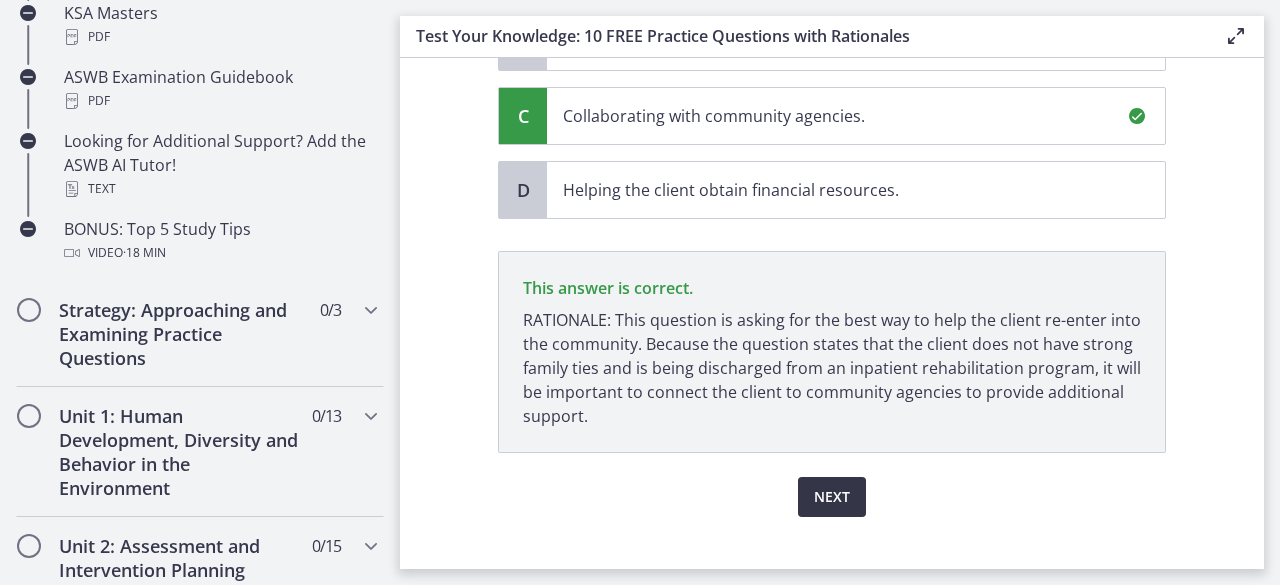 scroll, scrollTop: 453, scrollLeft: 0, axis: vertical 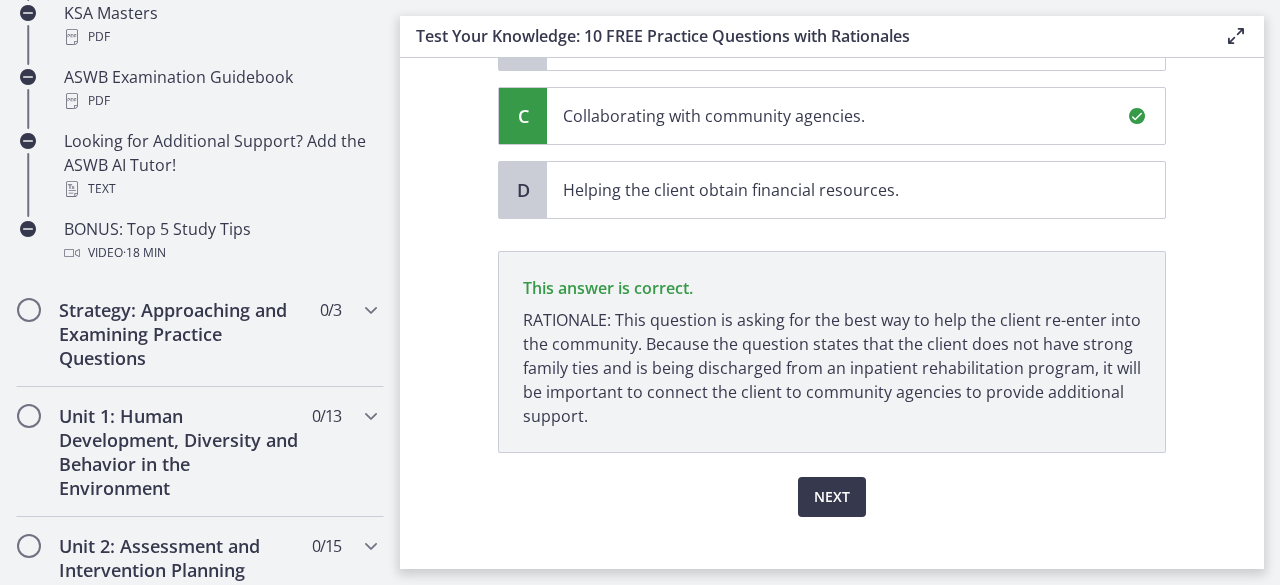 click on "Question   5   of   10
An adult client with little support from family and friends is being discharged from an inpatient rehabilitation program. Which of the following social work activities will BEST contribute to the client’s successful reentry into the community?
Choose only ONE best answer.
A
Establishing permanent housing resources for the client.
B
Ensuring that discharge is the appropriate step for the client.
C
Collaborating with community agencies.
D
Helping the client obtain financial resources." 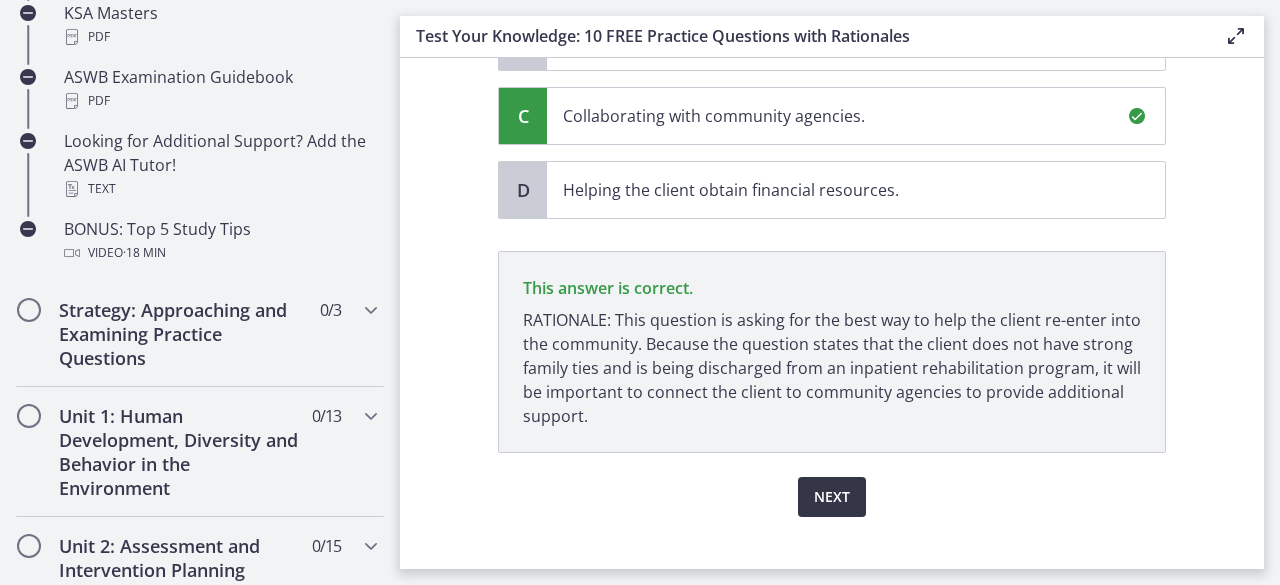 click on "Next" at bounding box center [832, 497] 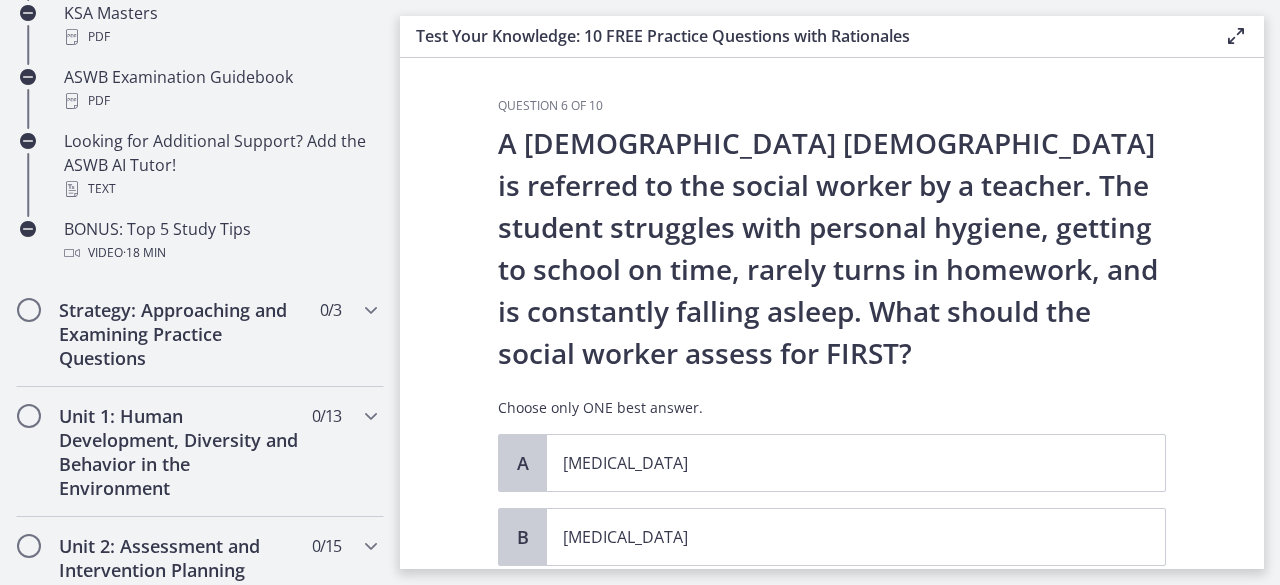 scroll, scrollTop: 244, scrollLeft: 0, axis: vertical 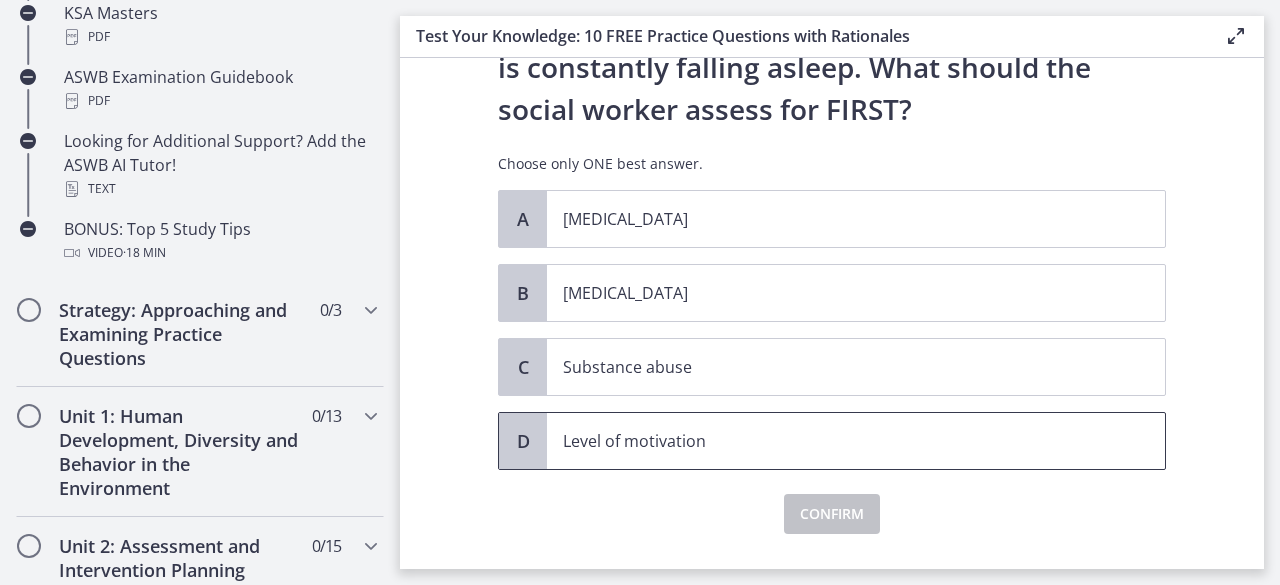 click on "Level of motivation" at bounding box center [836, 441] 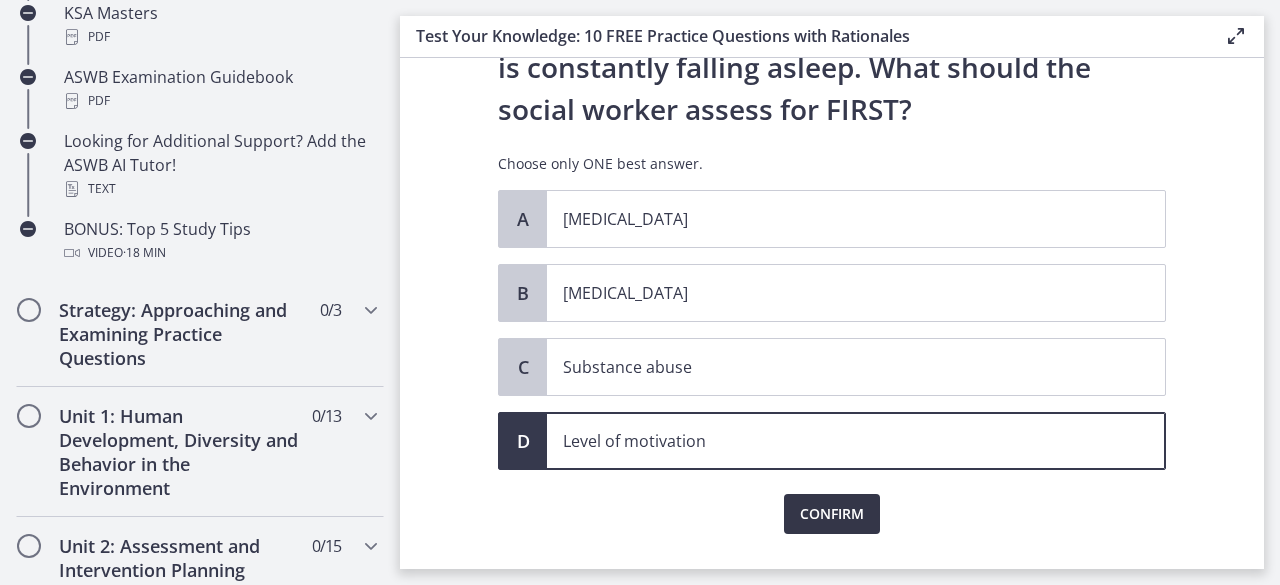click on "Confirm" at bounding box center (832, 514) 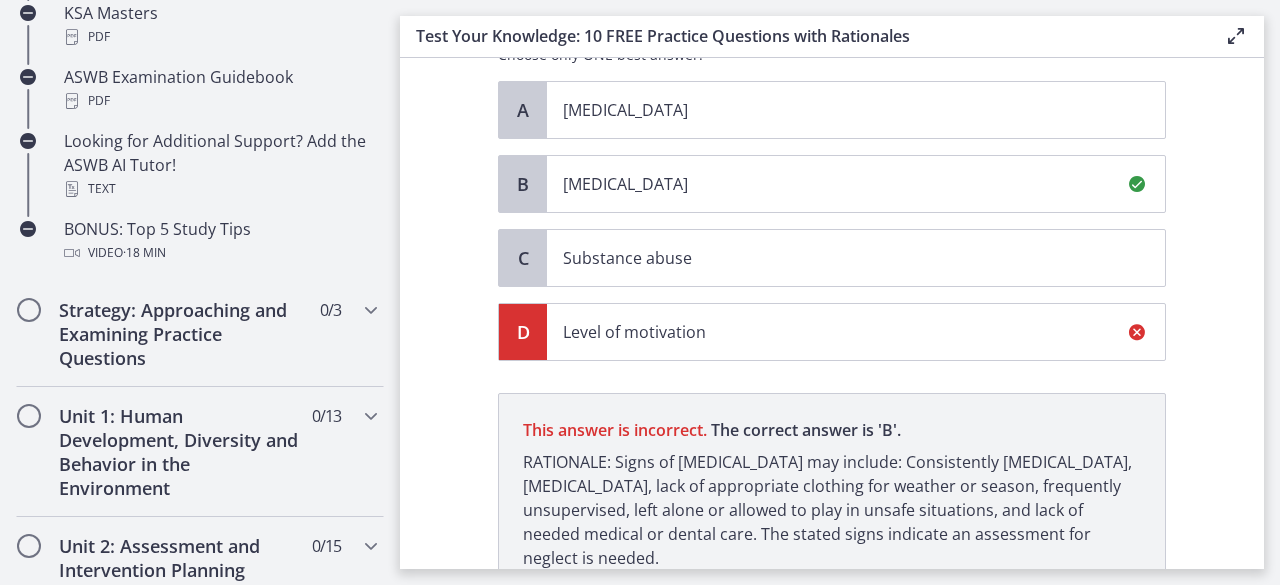 scroll, scrollTop: 253, scrollLeft: 0, axis: vertical 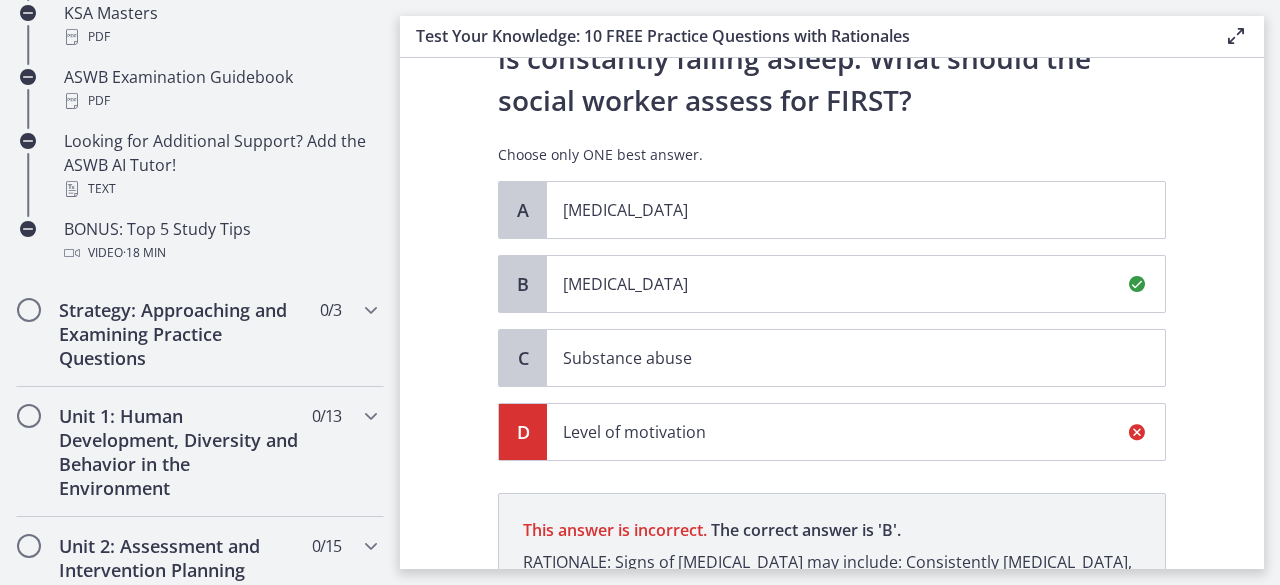 click on "B" at bounding box center [523, 284] 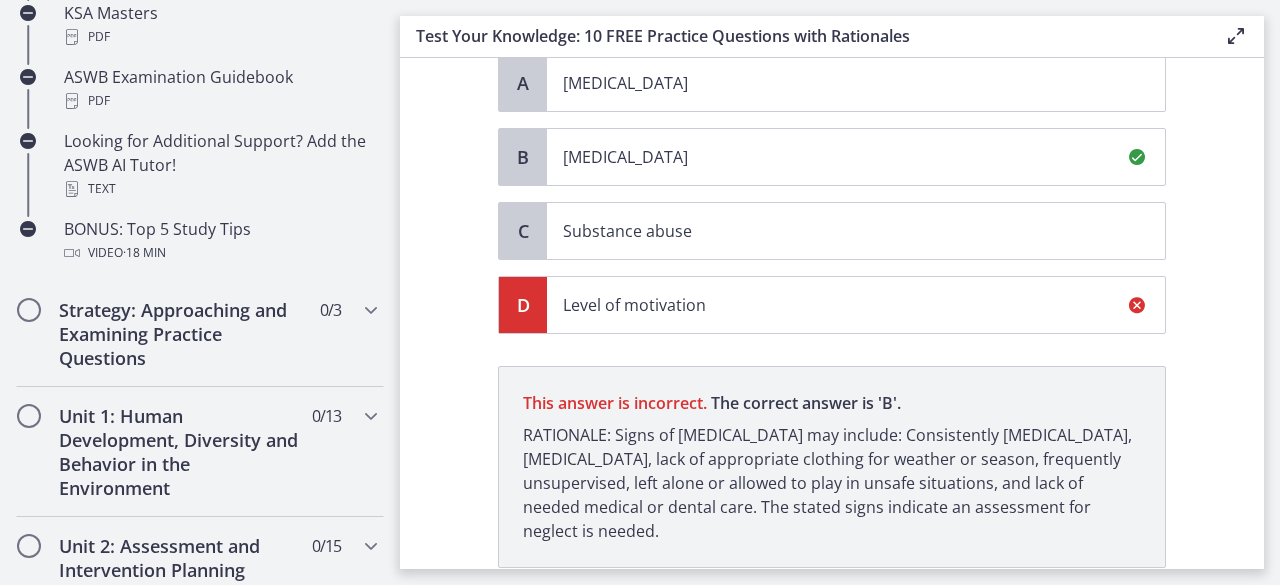 scroll, scrollTop: 453, scrollLeft: 0, axis: vertical 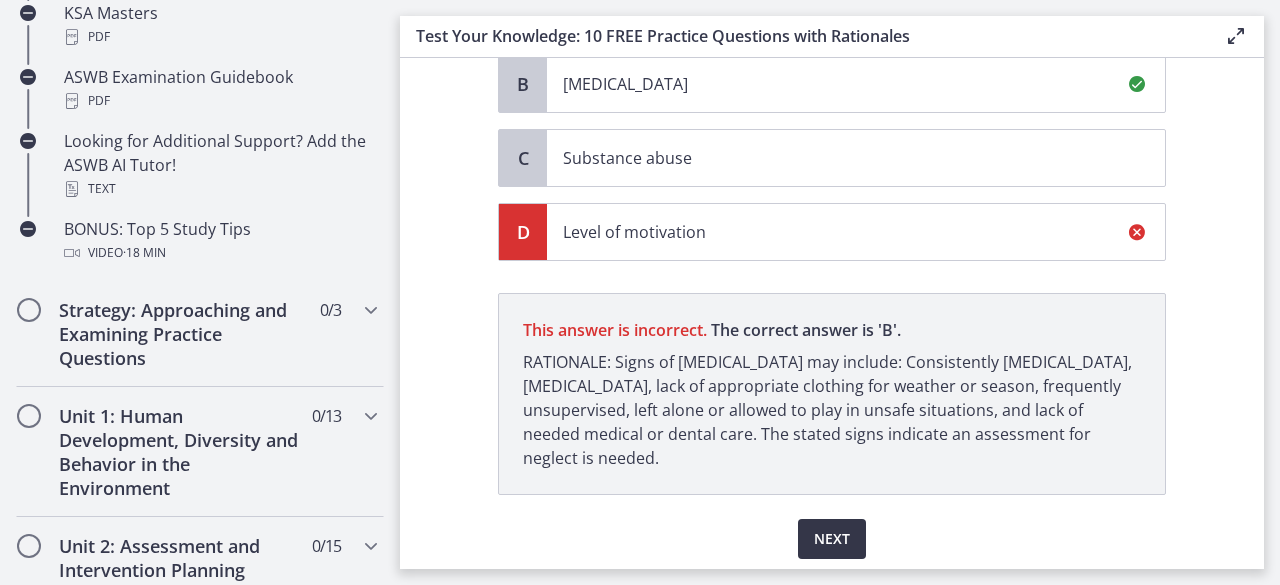 click on "Next" at bounding box center [832, 539] 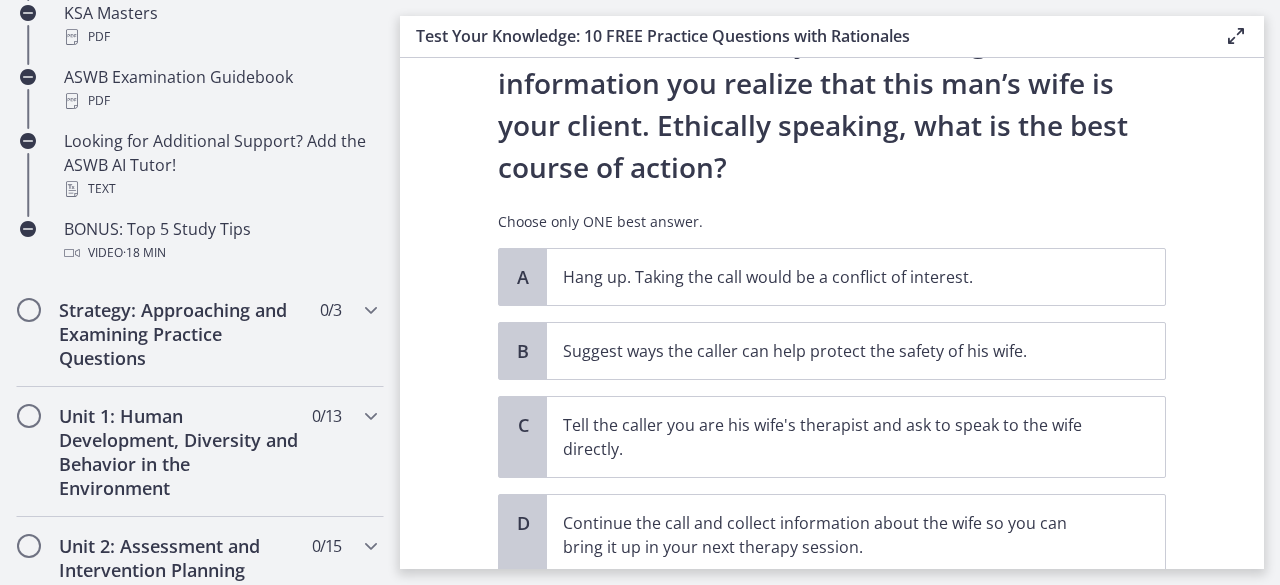 scroll, scrollTop: 300, scrollLeft: 0, axis: vertical 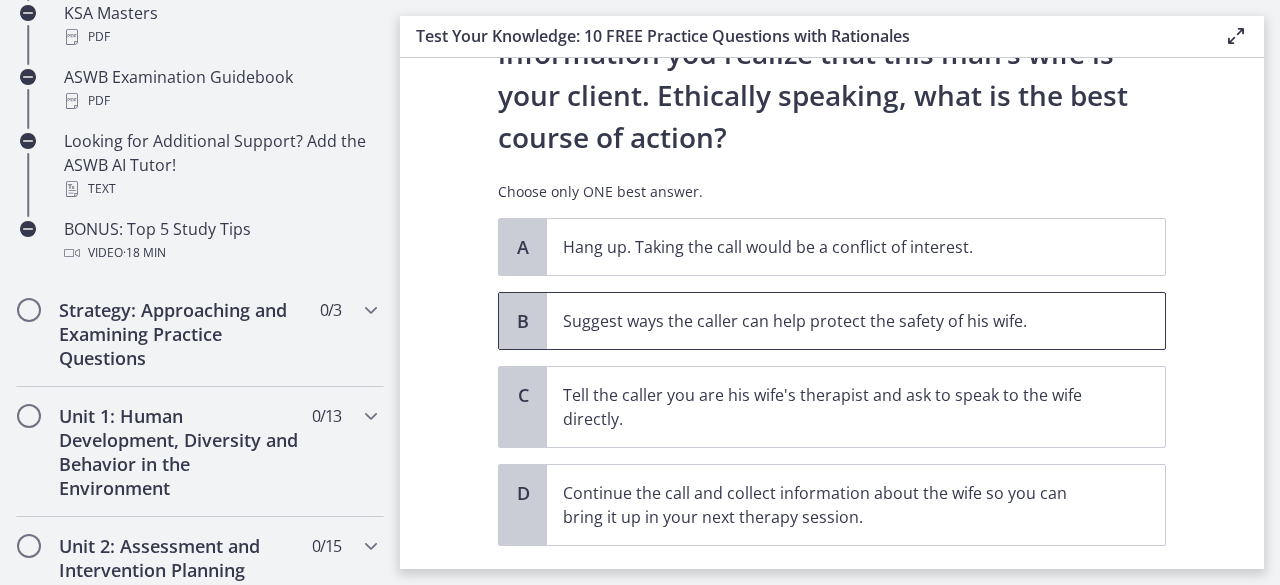 click on "Suggest ways the caller can help protect the safety of his wife." at bounding box center [836, 321] 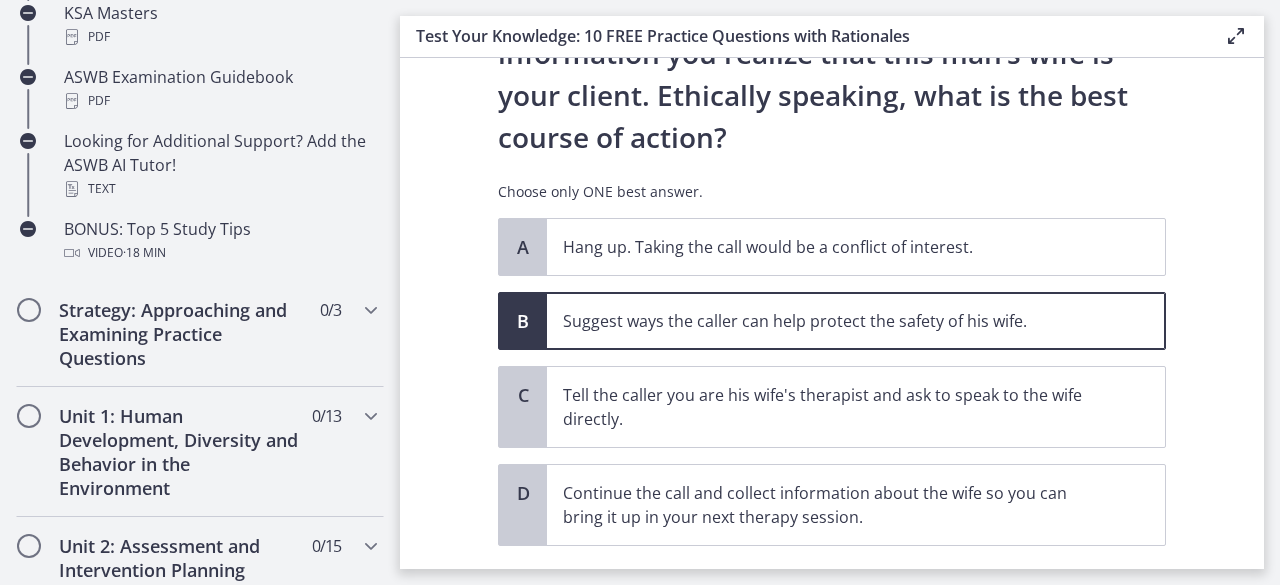 click on "Confirm" at bounding box center [832, 590] 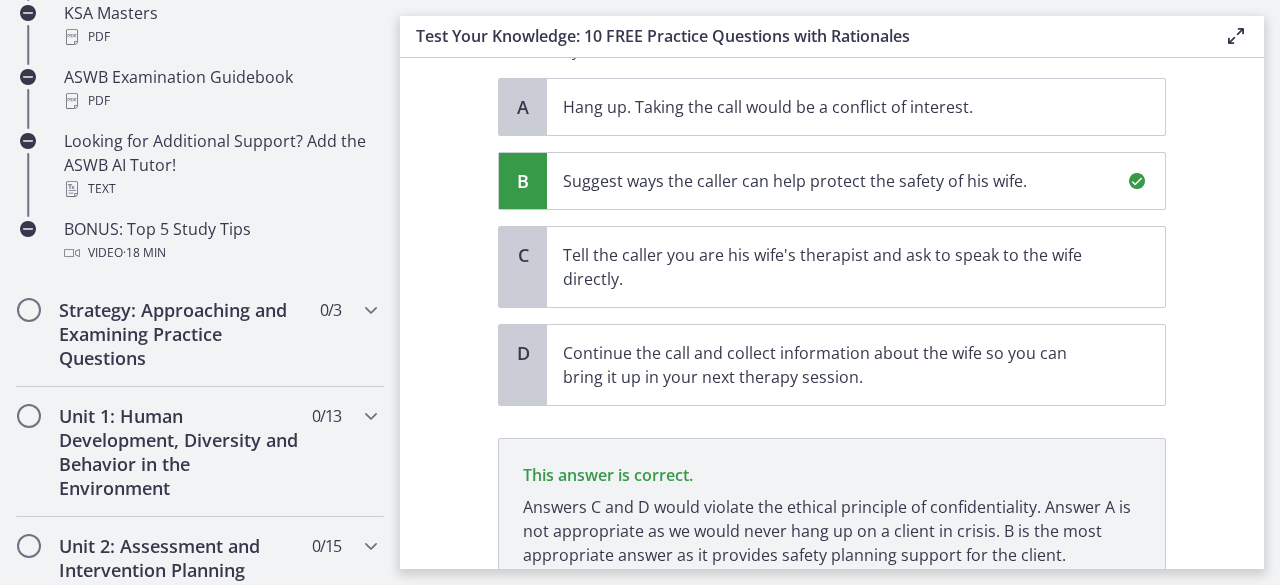 scroll, scrollTop: 537, scrollLeft: 0, axis: vertical 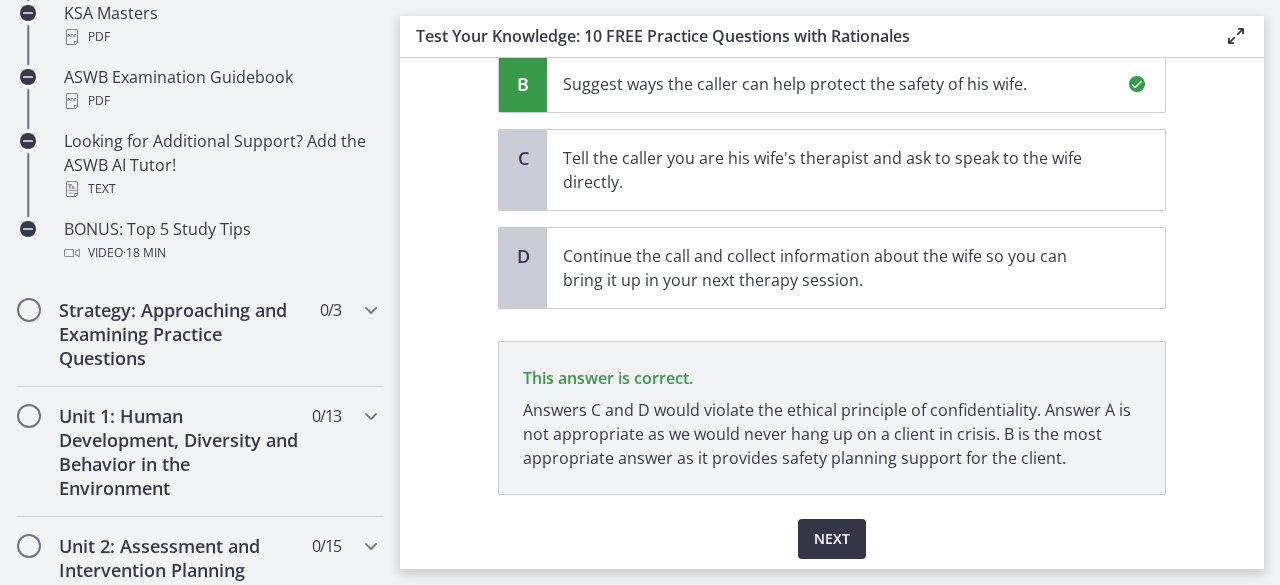 click on "Next" at bounding box center [832, 539] 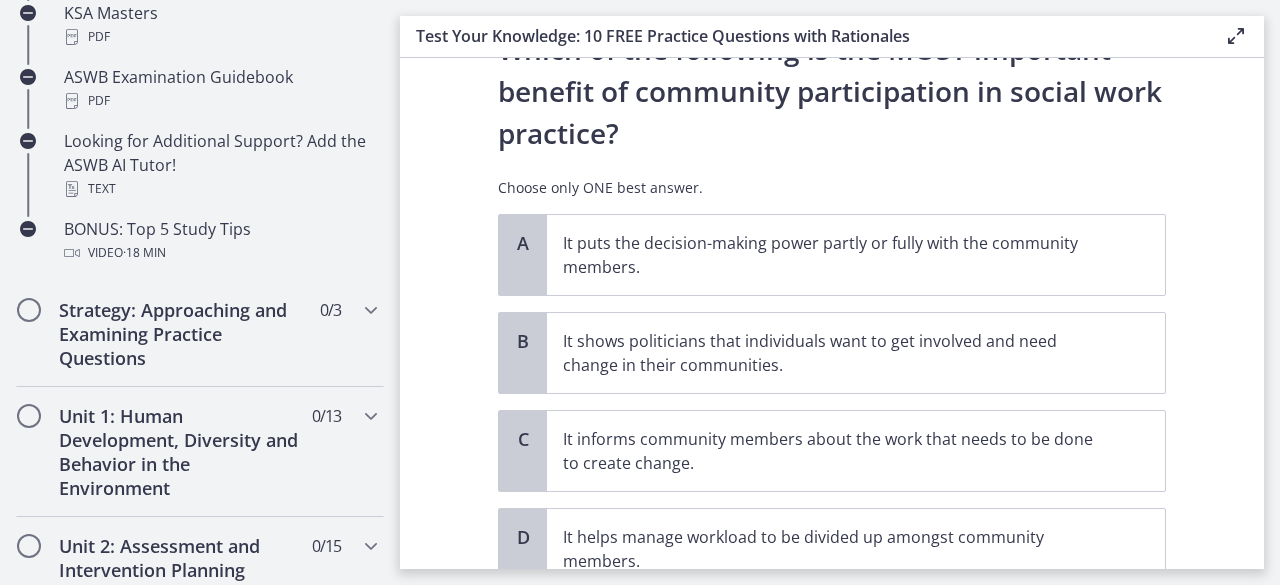 scroll, scrollTop: 66, scrollLeft: 0, axis: vertical 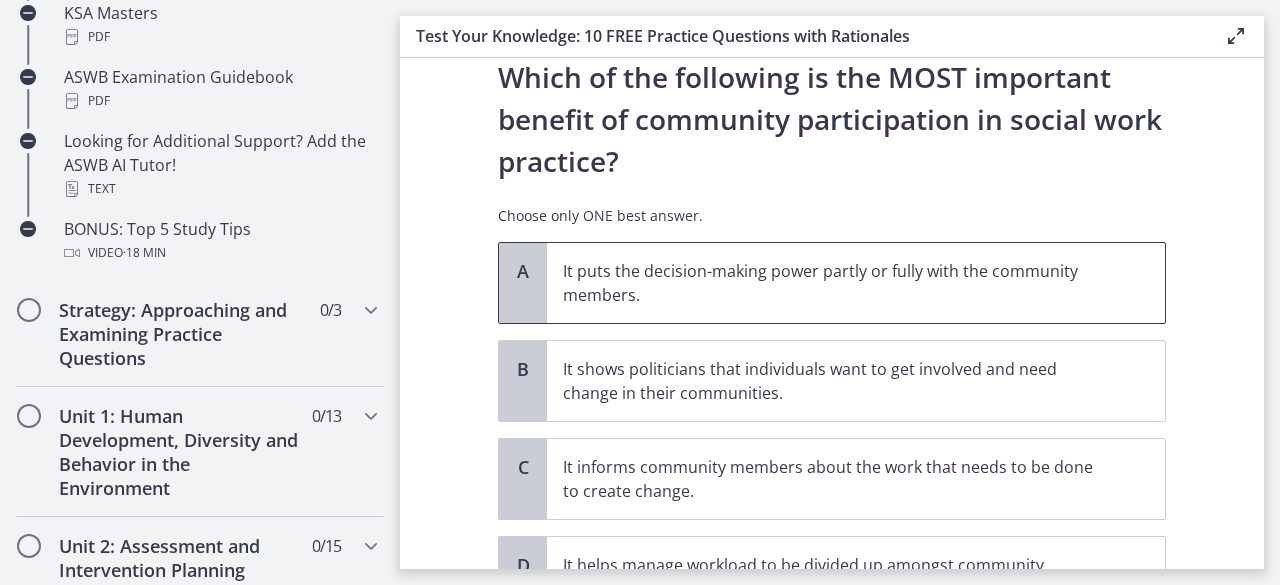 click on "It puts the decision-making power partly or fully with the community members." at bounding box center [856, 283] 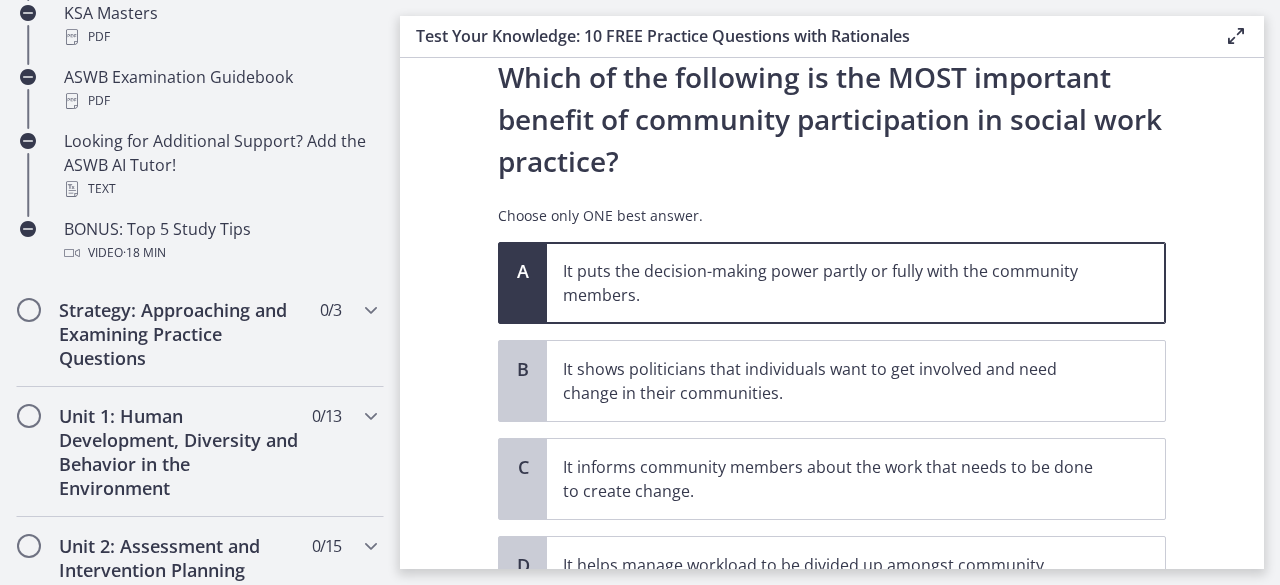 click on "Confirm" at bounding box center (832, 662) 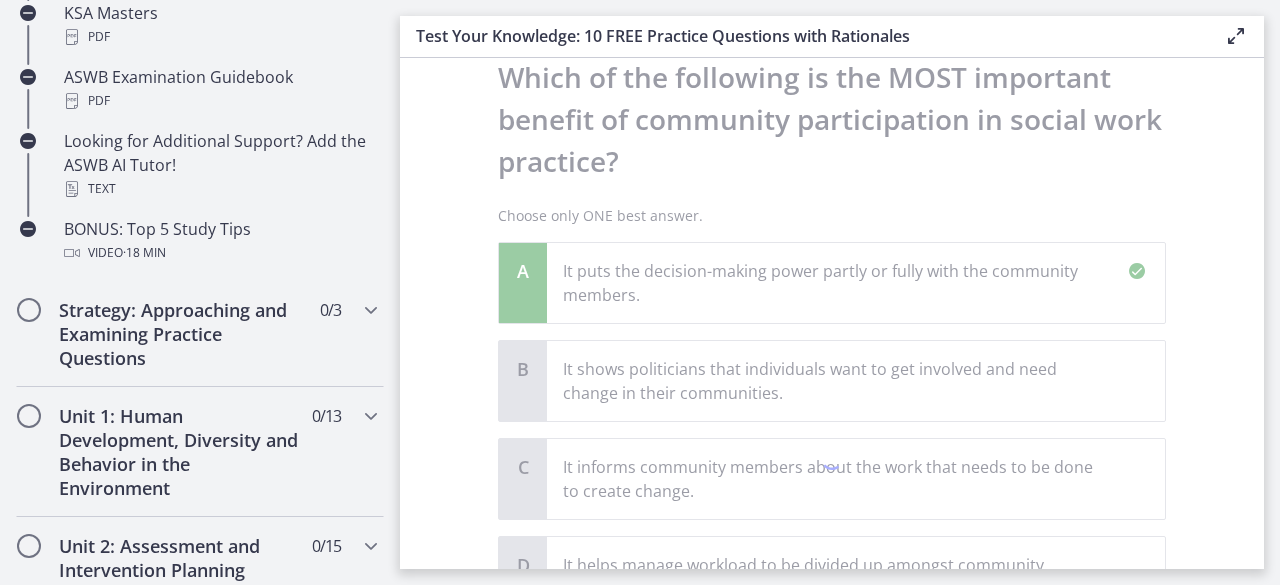 scroll, scrollTop: 375, scrollLeft: 0, axis: vertical 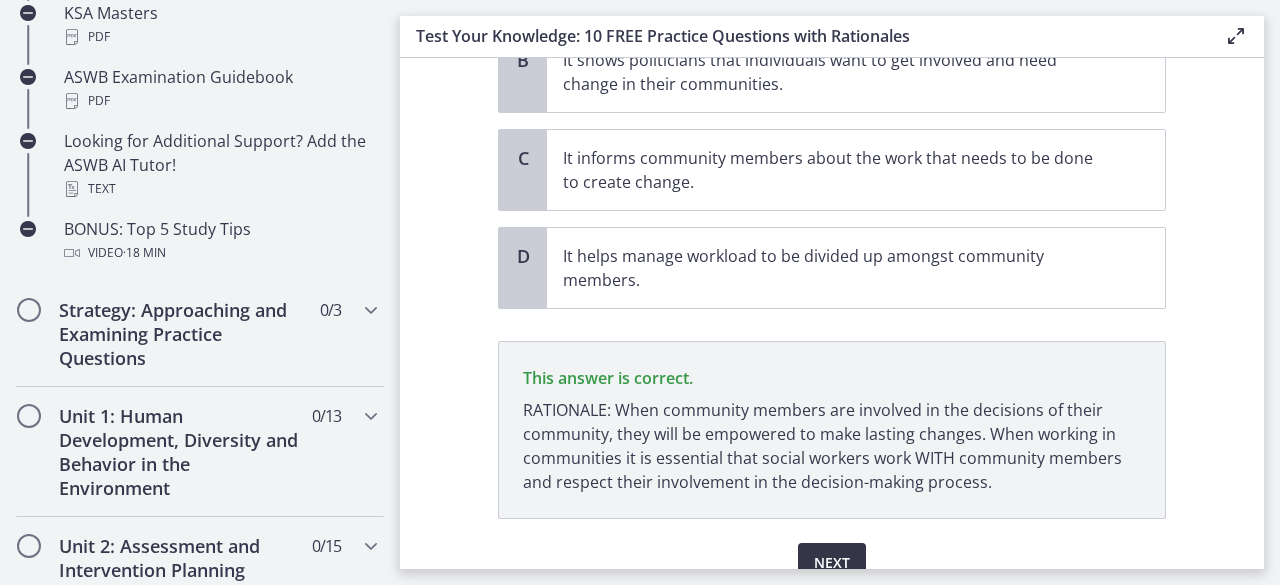 click on "Next" at bounding box center (832, 563) 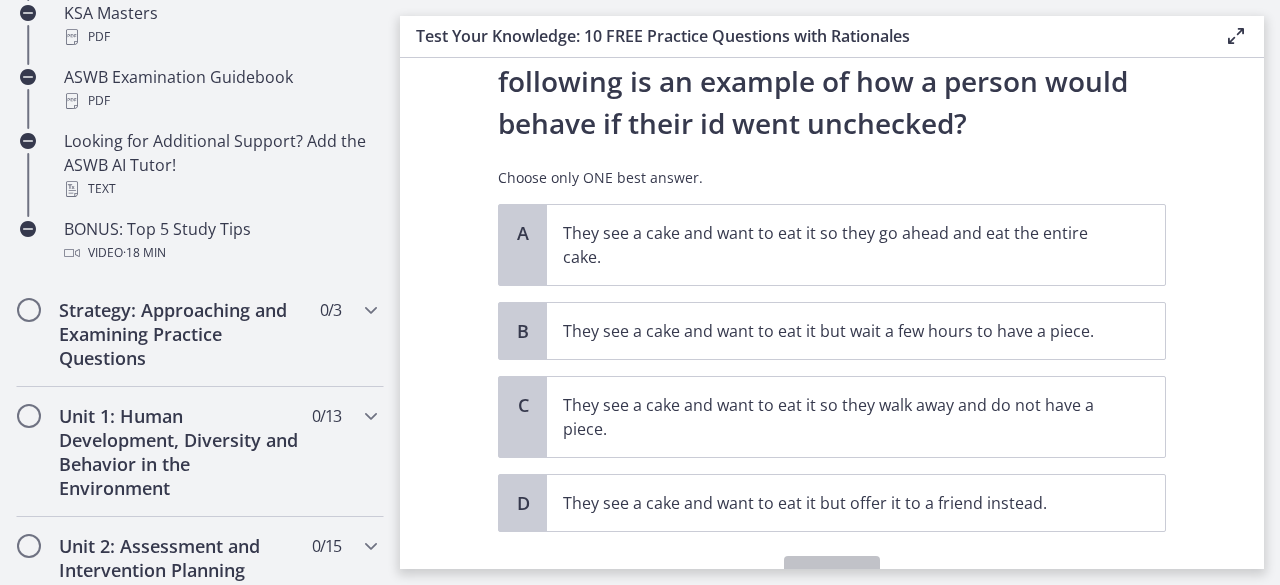 scroll, scrollTop: 68, scrollLeft: 0, axis: vertical 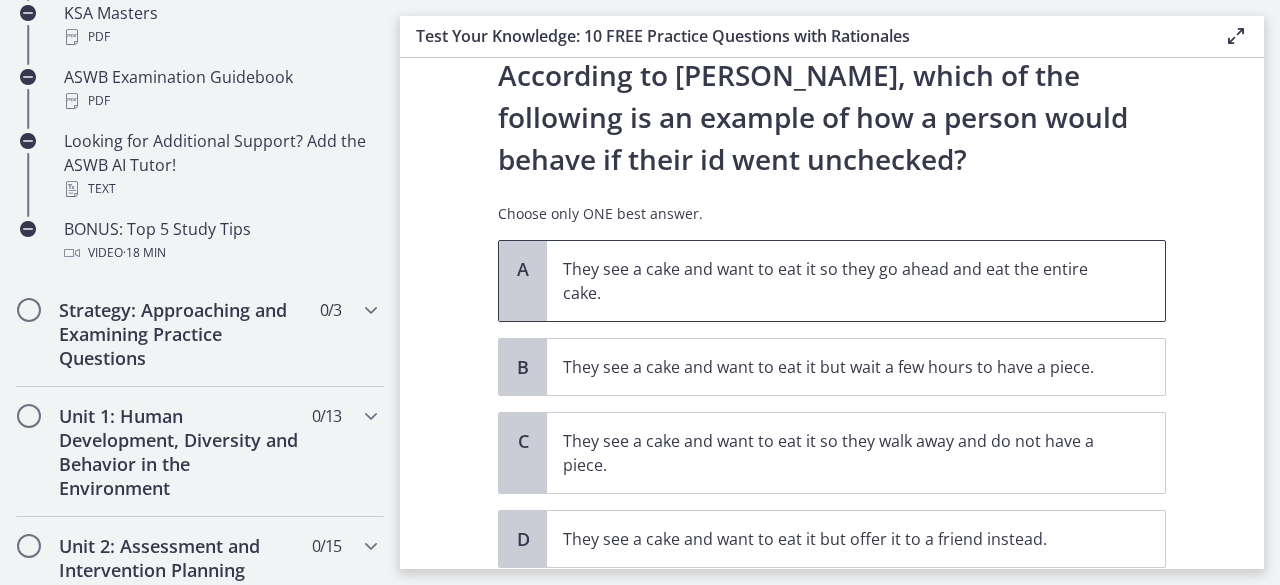 click on "They see a cake and want to eat it so they go ahead and eat the entire cake." at bounding box center [836, 281] 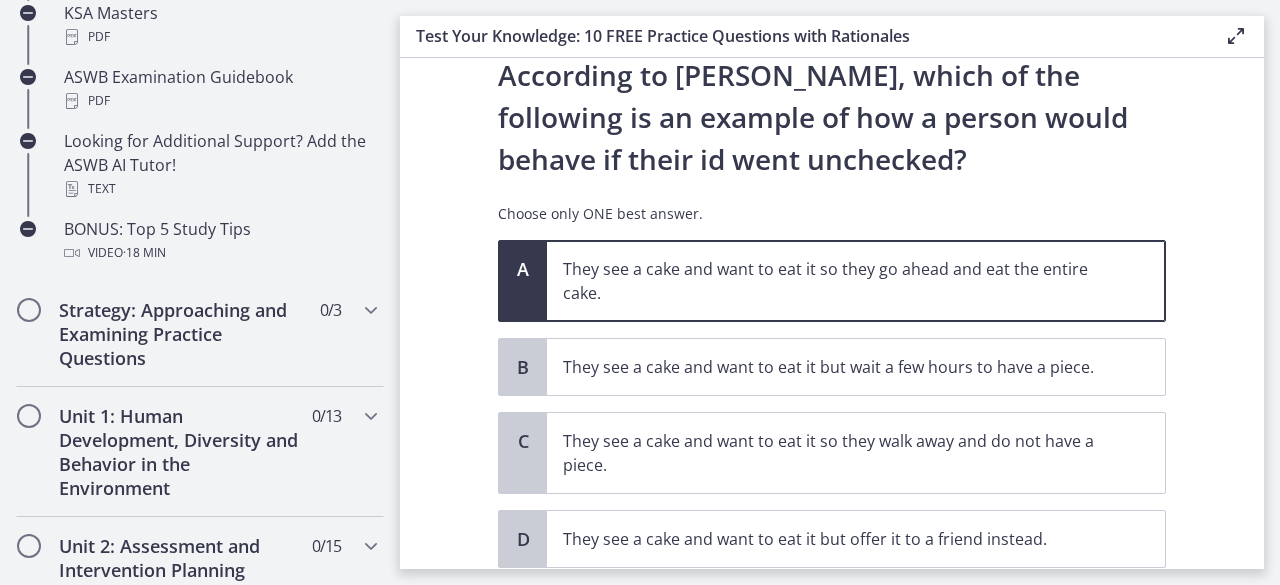 click on "Confirm" at bounding box center (832, 612) 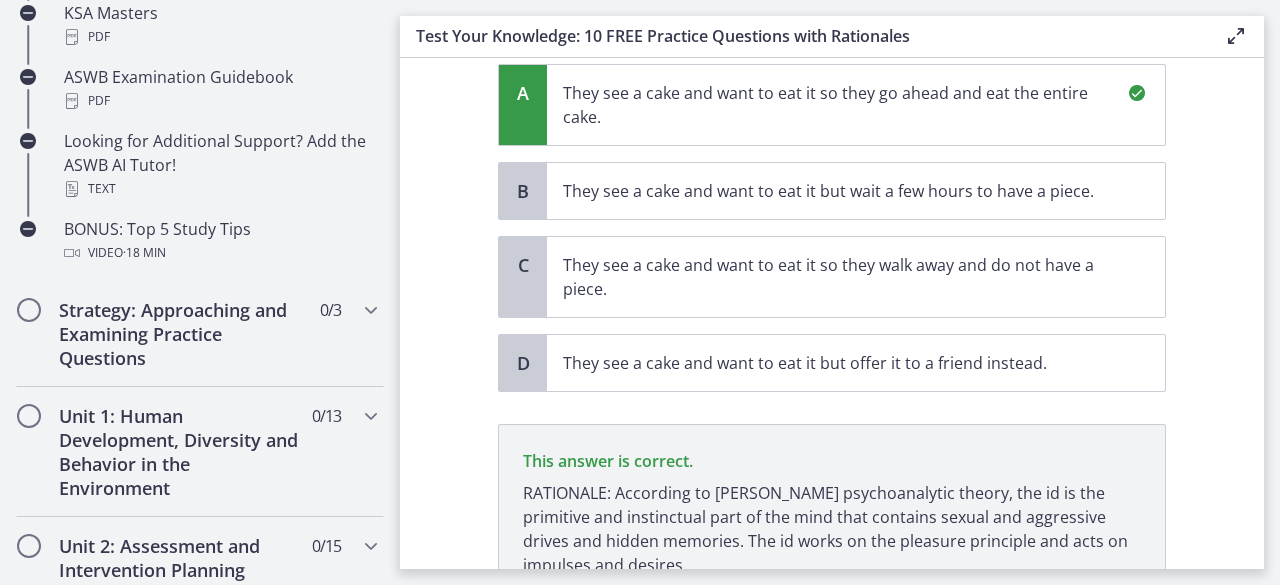 scroll, scrollTop: 345, scrollLeft: 0, axis: vertical 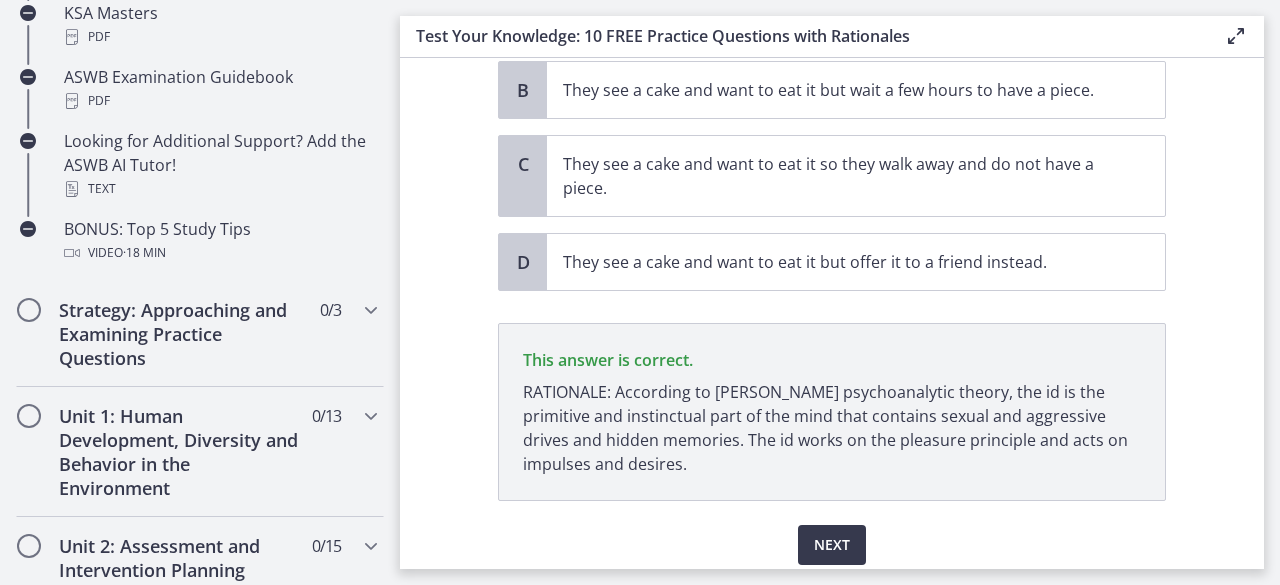 click on "Next" at bounding box center (832, 533) 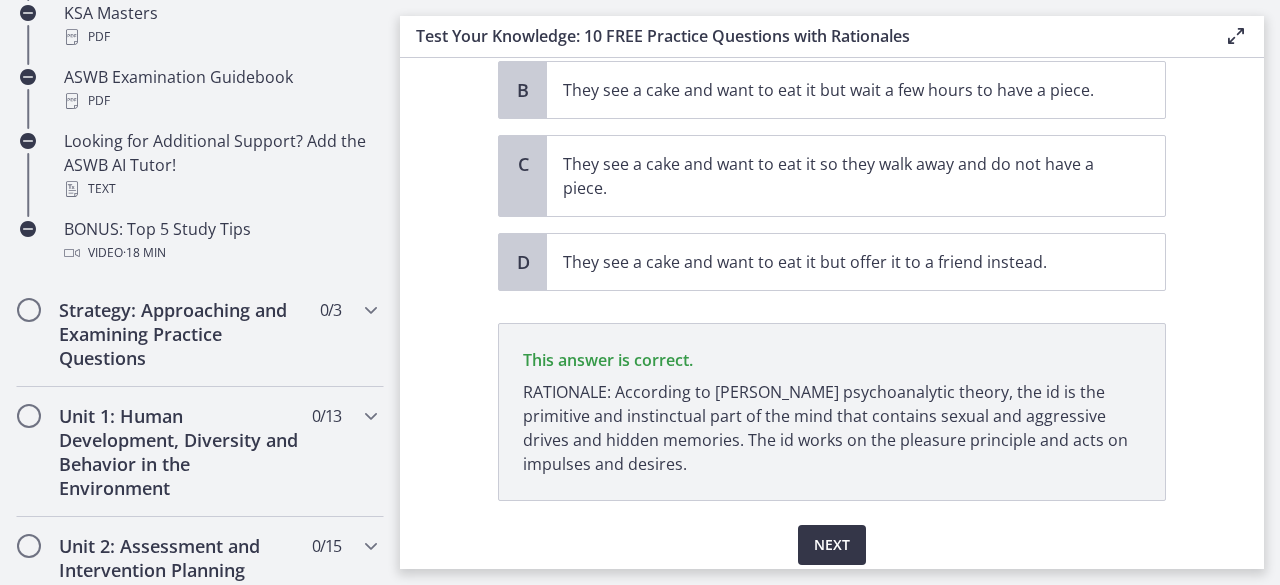 click on "Next" at bounding box center [832, 545] 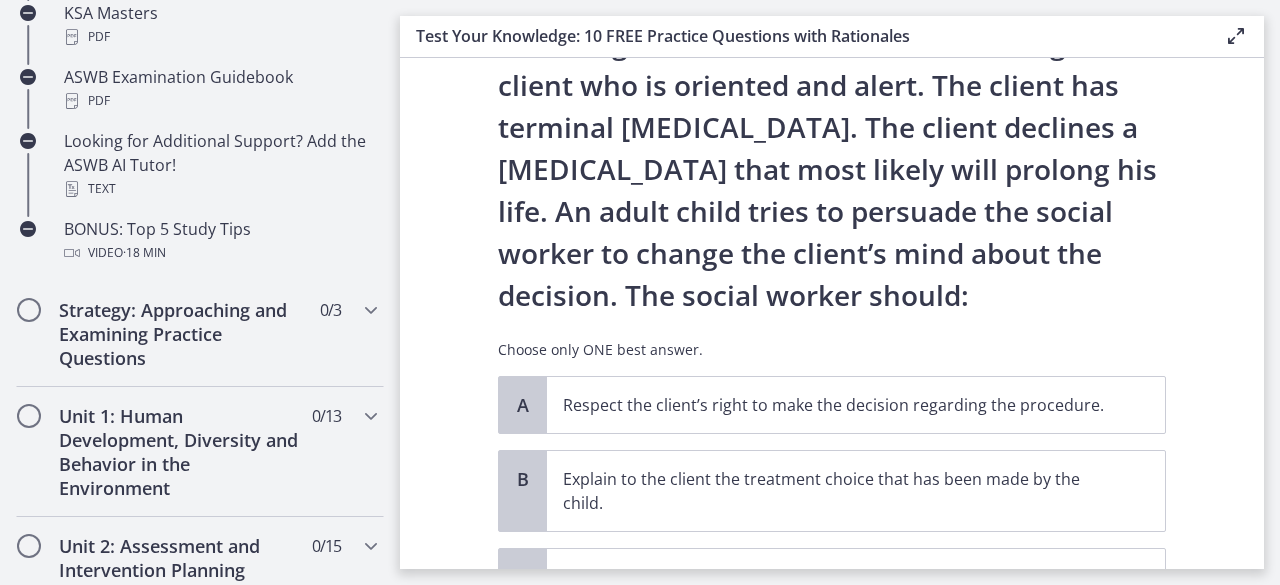 scroll, scrollTop: 200, scrollLeft: 0, axis: vertical 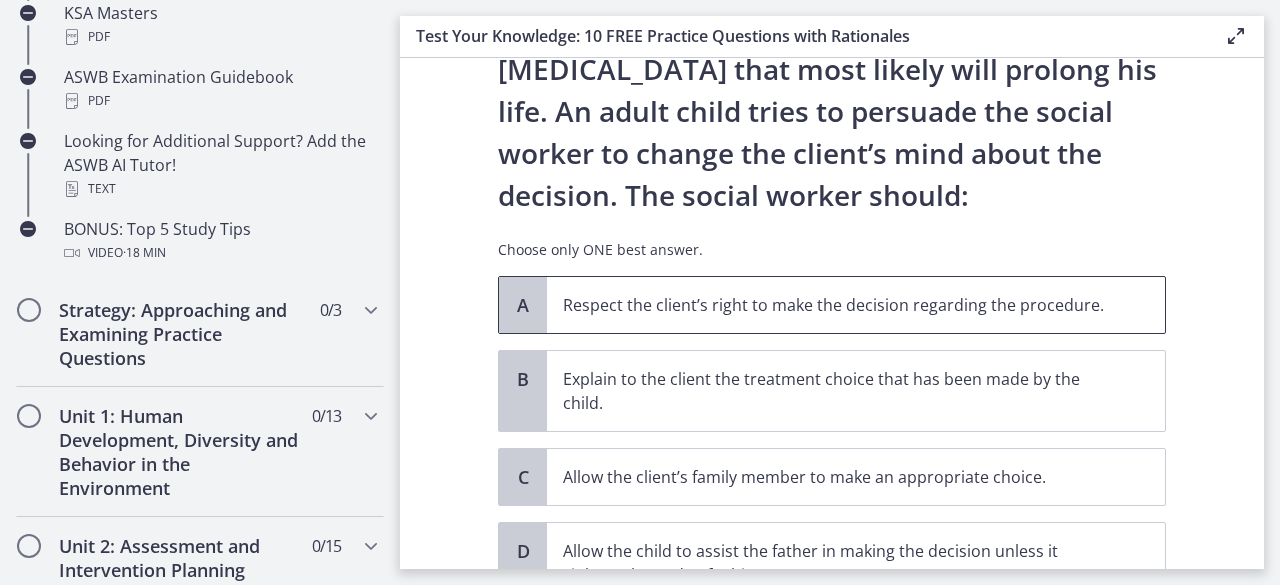 click on "Respect the client’s right to make the decision regarding the procedure." at bounding box center [856, 305] 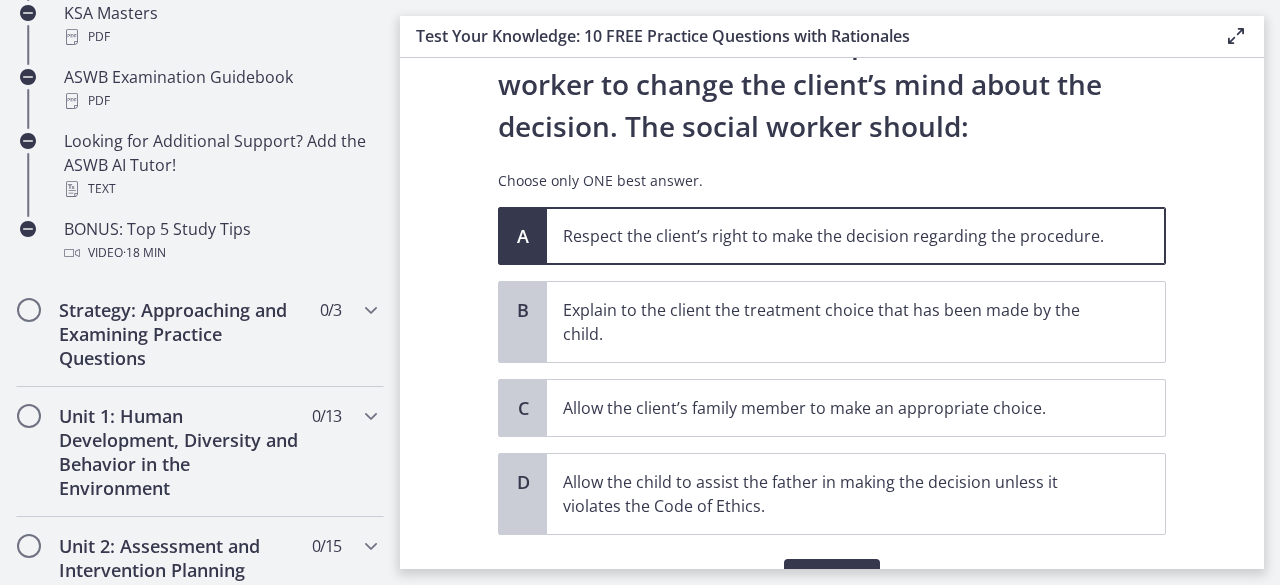 scroll, scrollTop: 300, scrollLeft: 0, axis: vertical 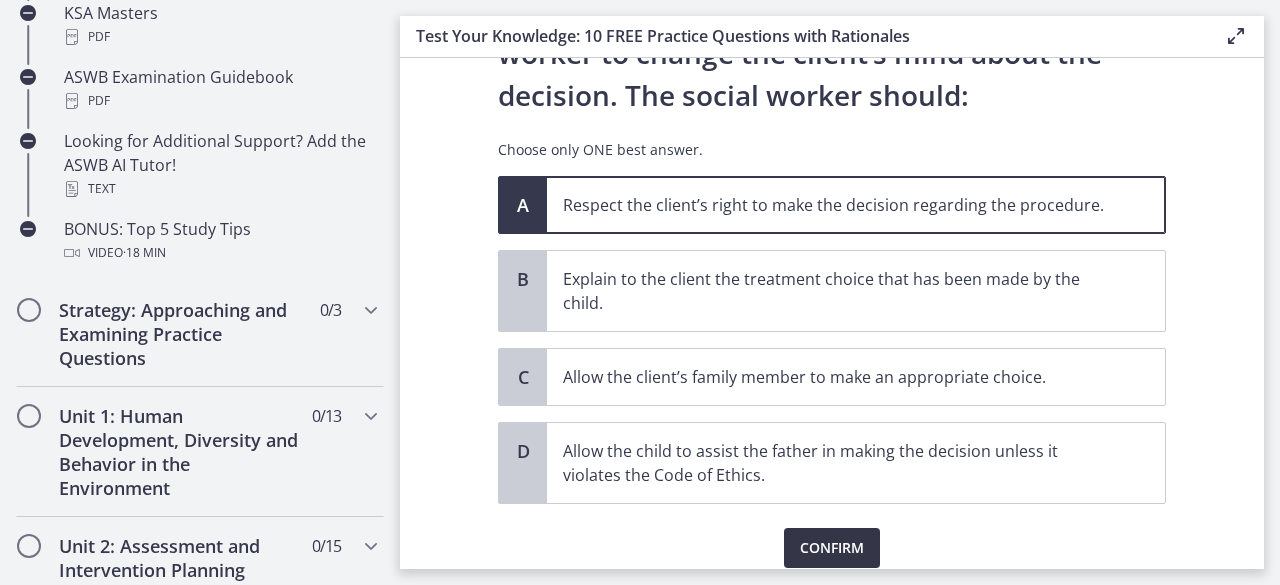click on "Confirm" at bounding box center [832, 548] 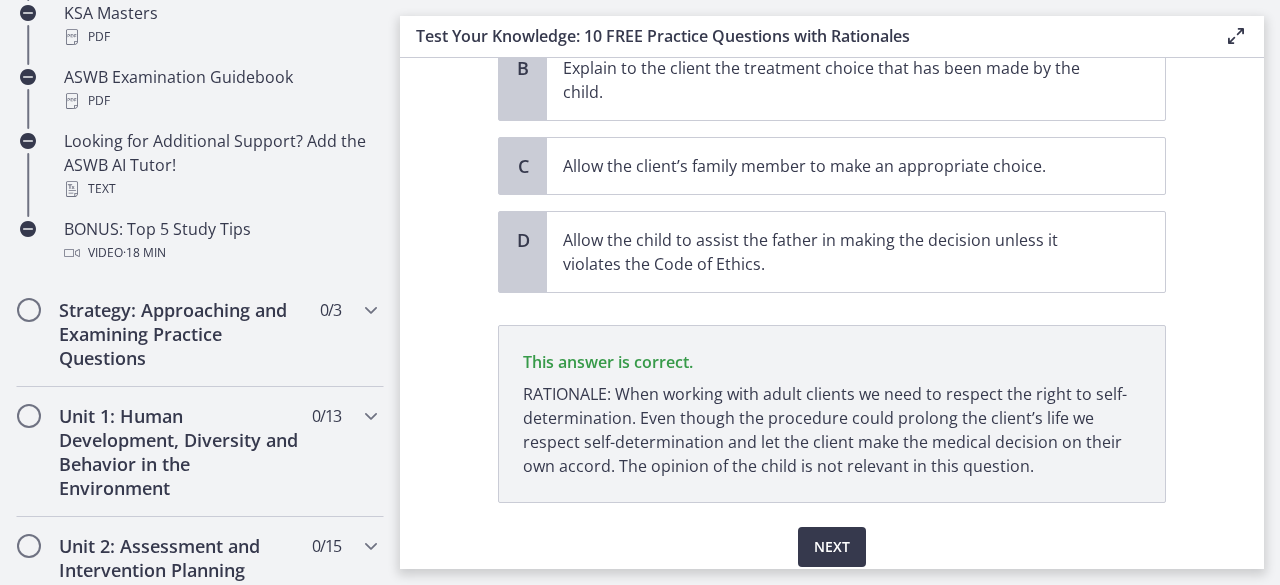 scroll, scrollTop: 519, scrollLeft: 0, axis: vertical 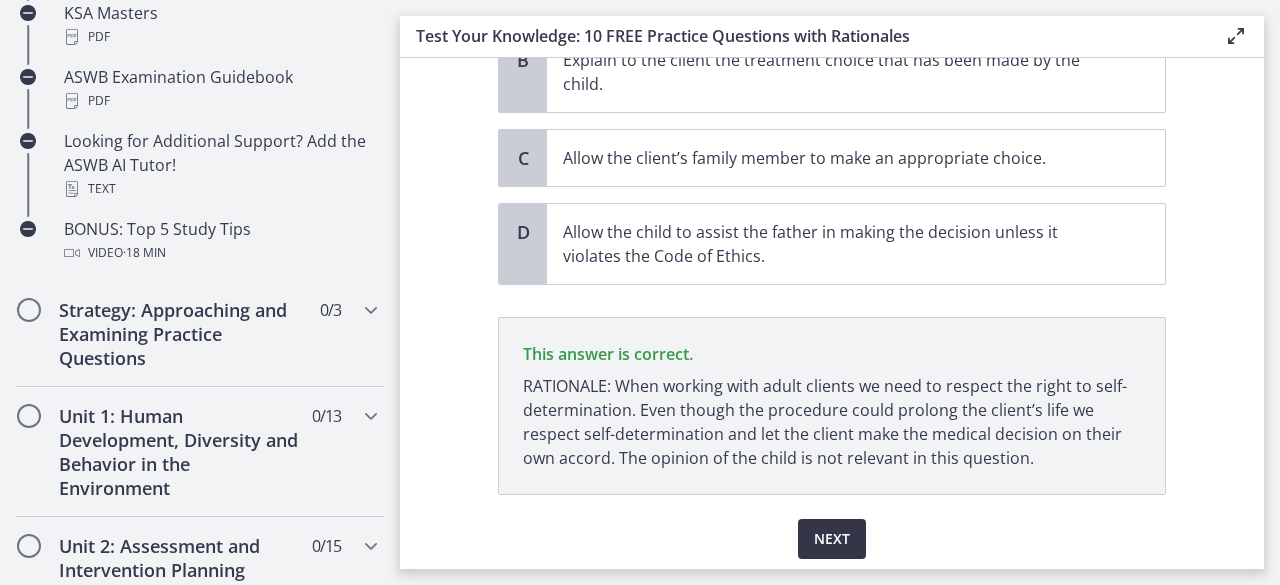 click on "Next" at bounding box center (832, 539) 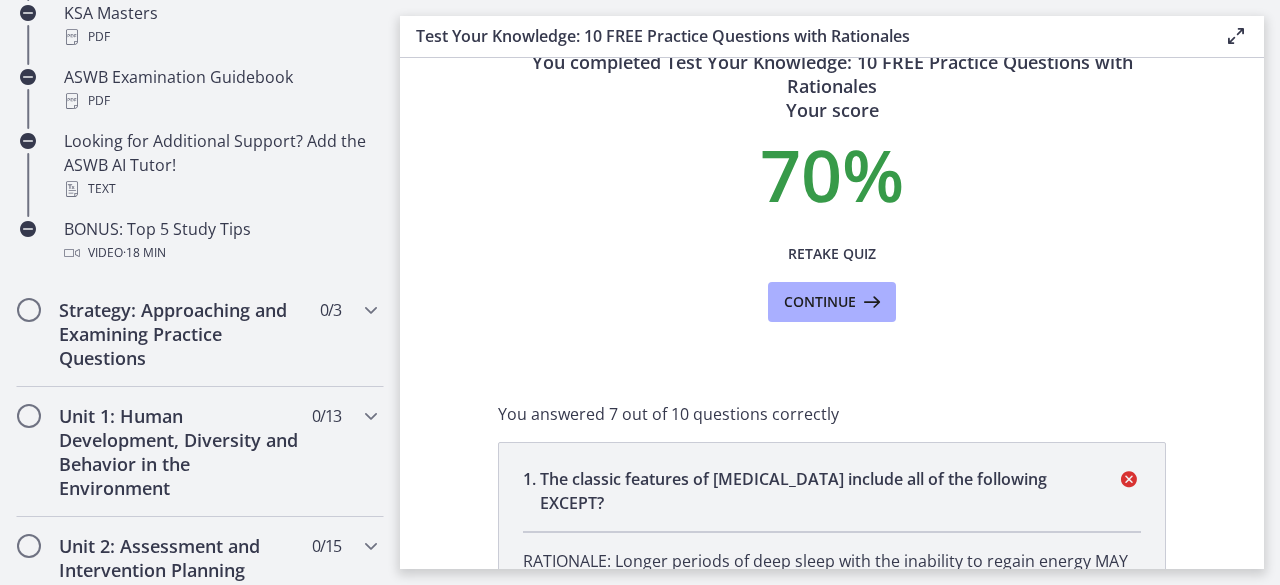 scroll, scrollTop: 0, scrollLeft: 0, axis: both 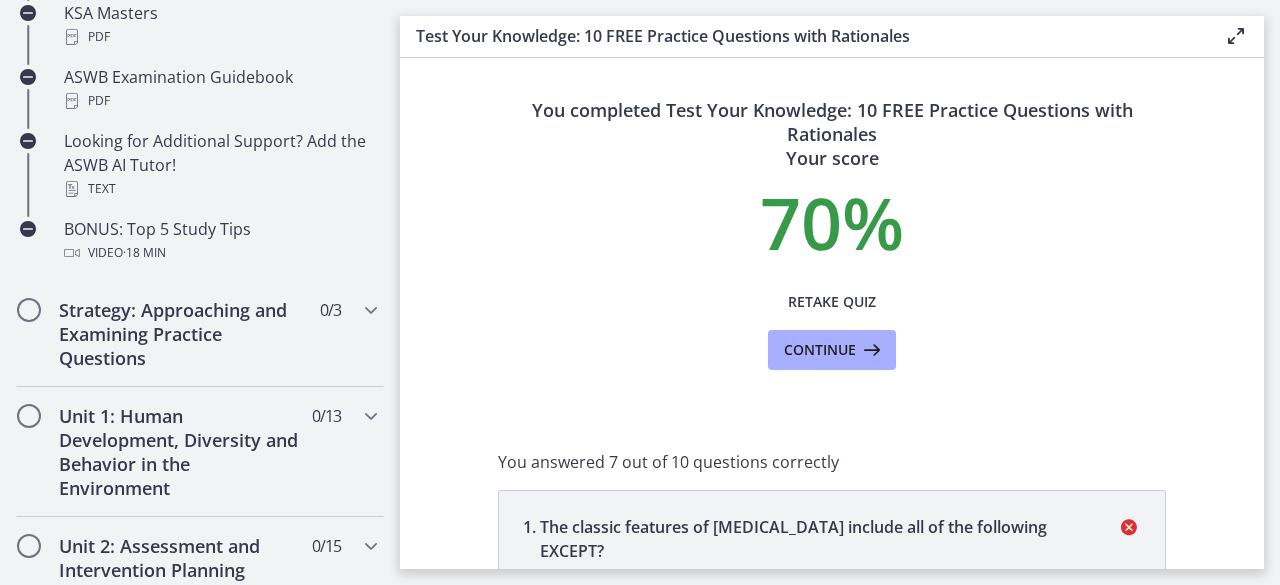 click on "You answered 7 out of 10 questions correctly
1 .
The classic features of [MEDICAL_DATA] include all of the following EXCEPT?
RATIONALE: Longer periods of deep sleep with the inability to regain energy MAY be a symptom of [MEDICAL_DATA]. However, it is not a classic feature because some people may experience [MEDICAL_DATA] that cause [MEDICAL_DATA] (excessive tiredness) OR [MEDICAL_DATA] (difficulty sleeping). The other answer choices are “classic” [MEDICAL_DATA] symptoms included in DSM 5 diagnostic criteria.
2 .
3 .
4 ." at bounding box center (832, 1990) 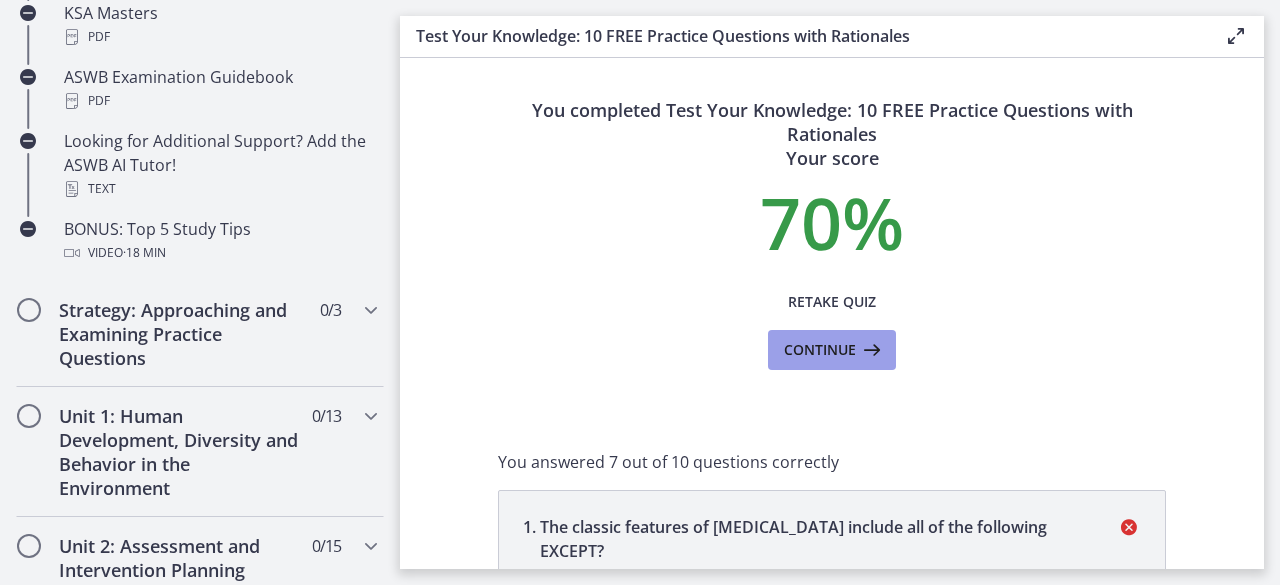 click on "Continue" at bounding box center (820, 350) 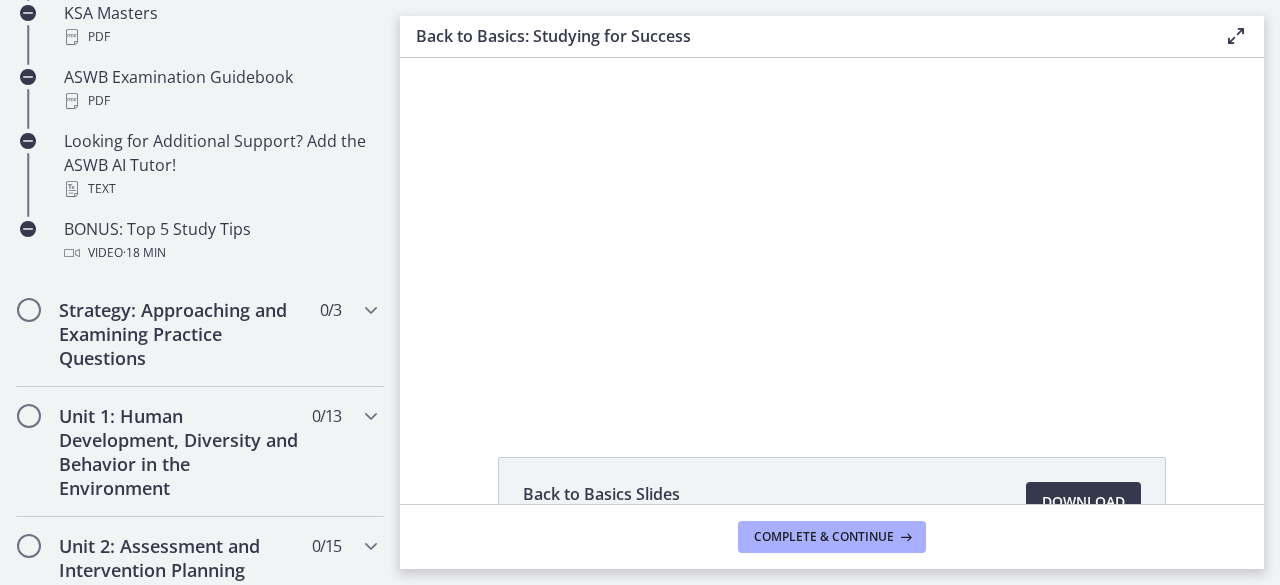 scroll, scrollTop: 0, scrollLeft: 0, axis: both 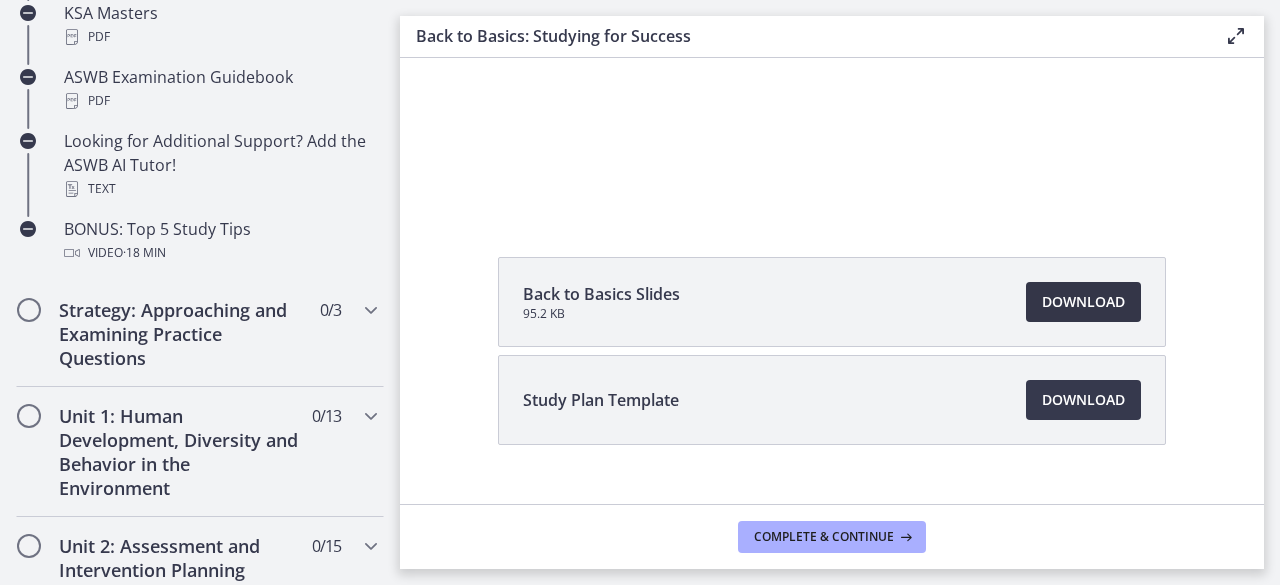 click on "Download
Opens in a new window" at bounding box center [1083, 302] 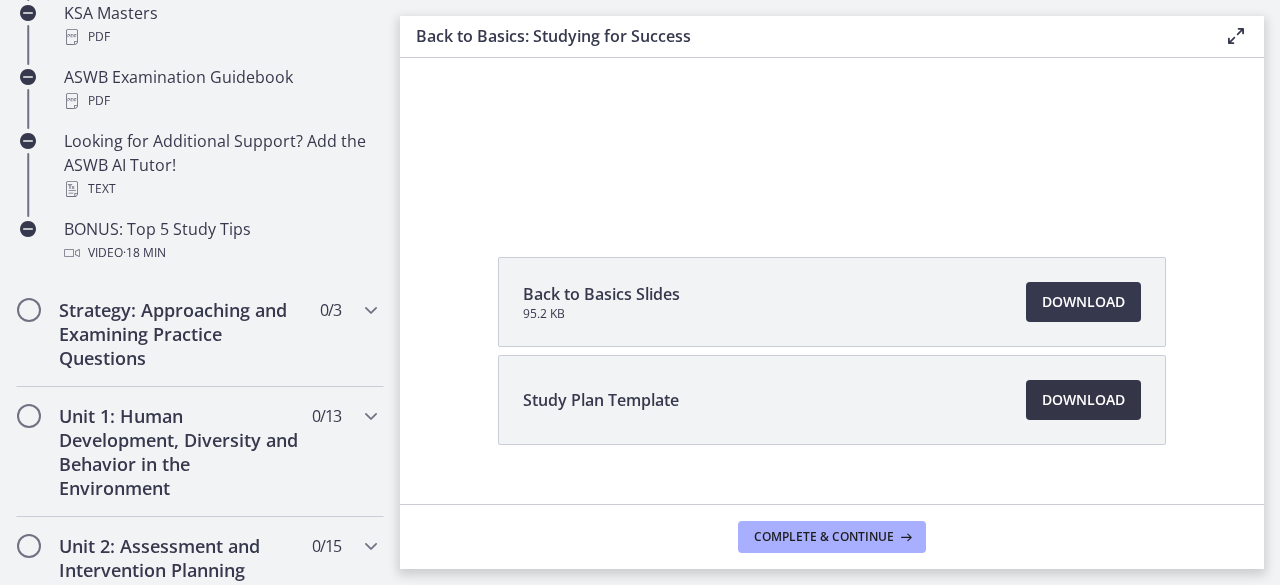 click on "Download
Opens in a new window" at bounding box center (1083, 400) 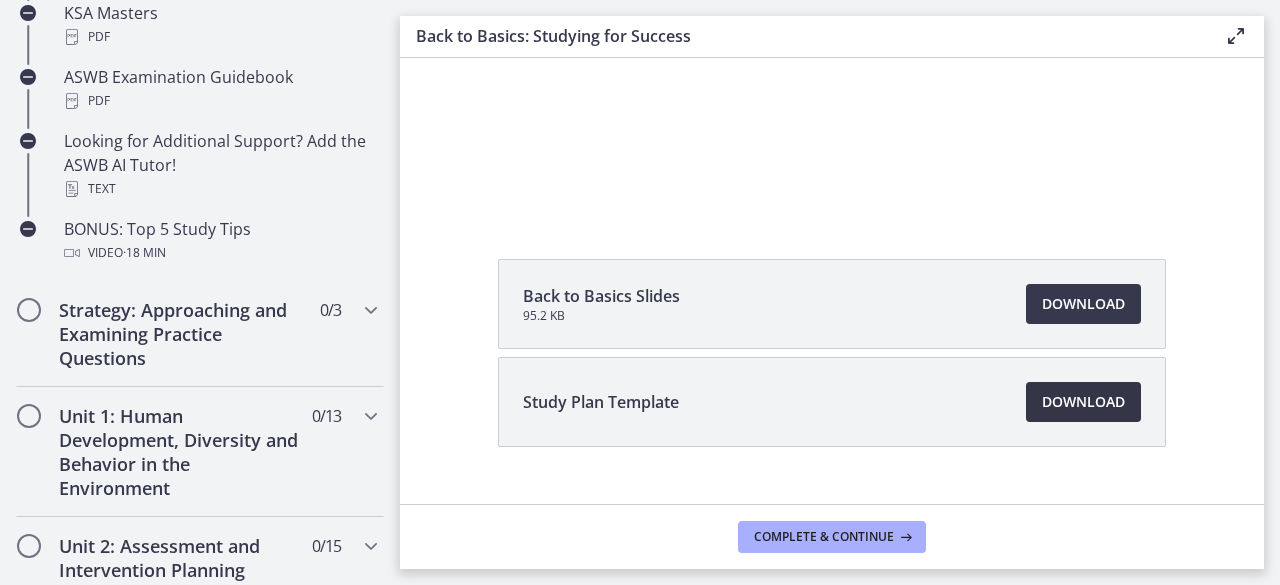 scroll, scrollTop: 236, scrollLeft: 0, axis: vertical 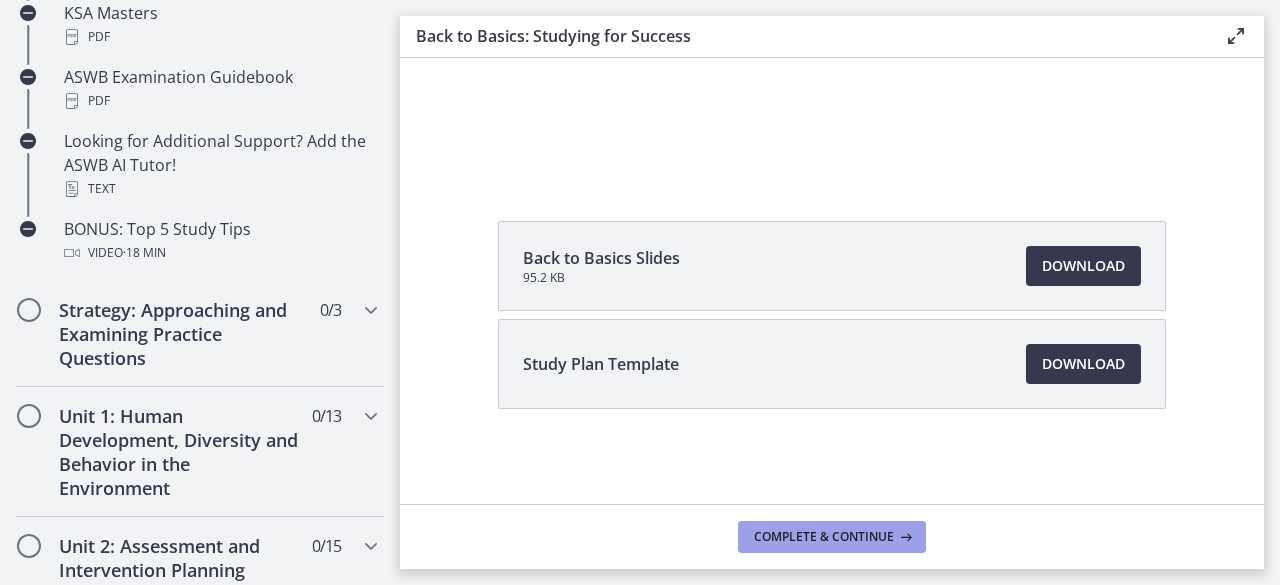 click on "Complete & continue" at bounding box center [824, 537] 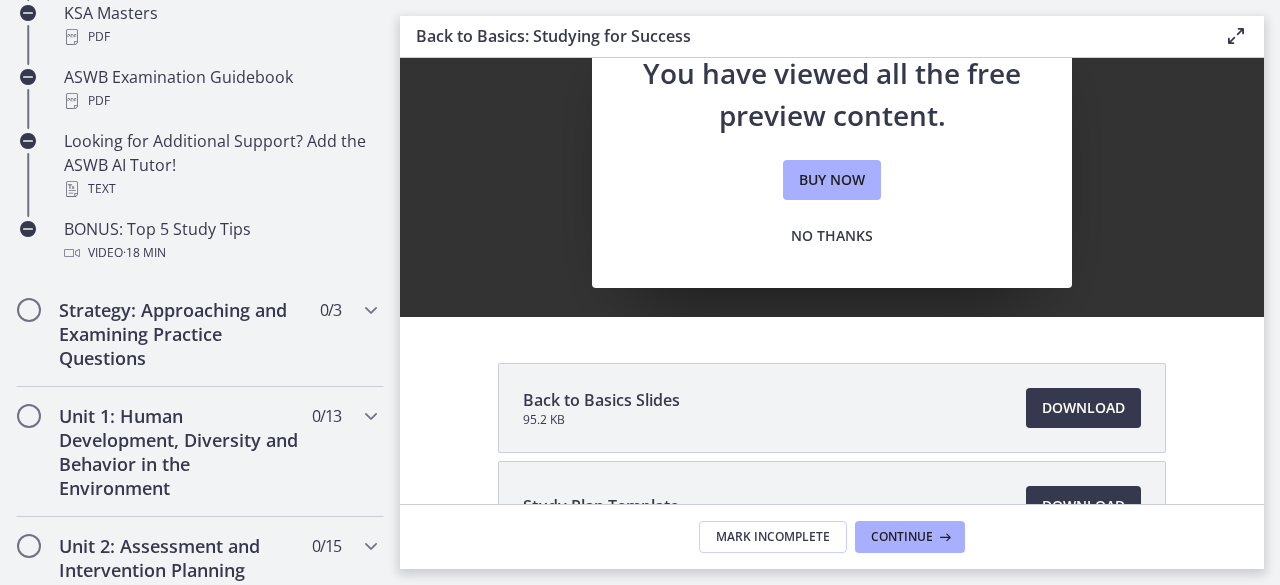 scroll, scrollTop: 0, scrollLeft: 0, axis: both 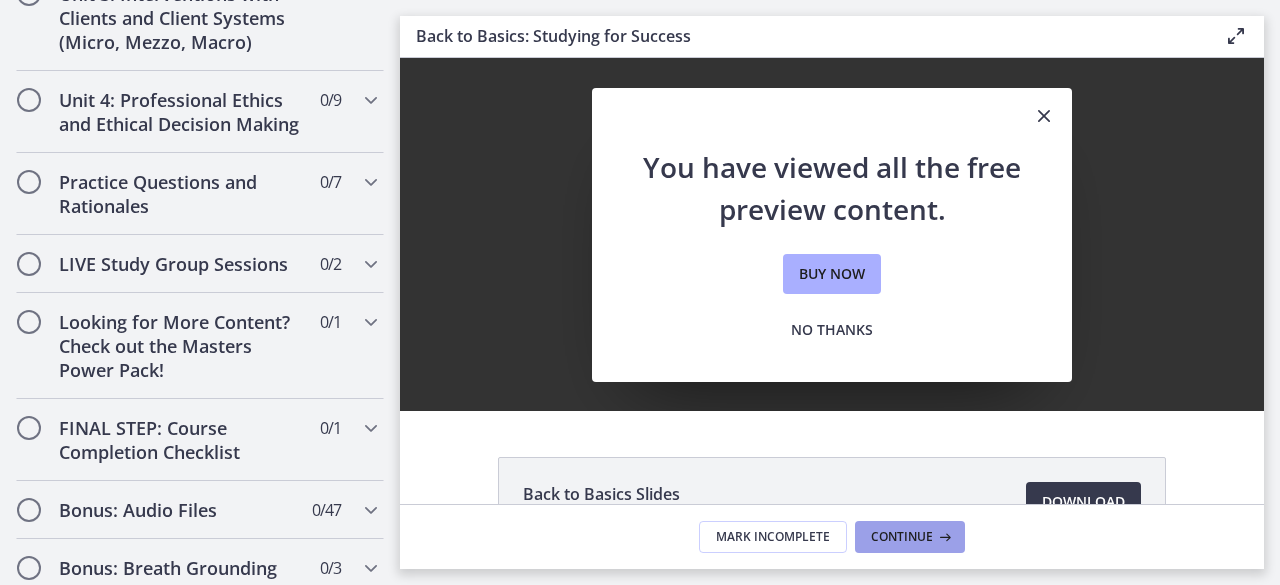 click at bounding box center (943, 537) 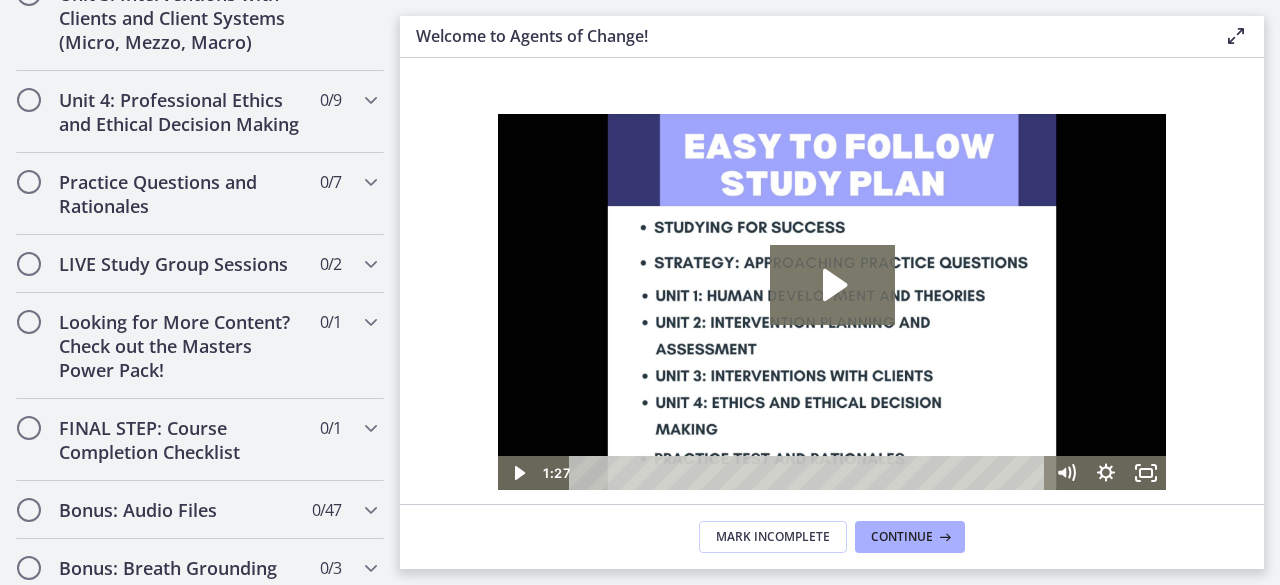scroll, scrollTop: 0, scrollLeft: 0, axis: both 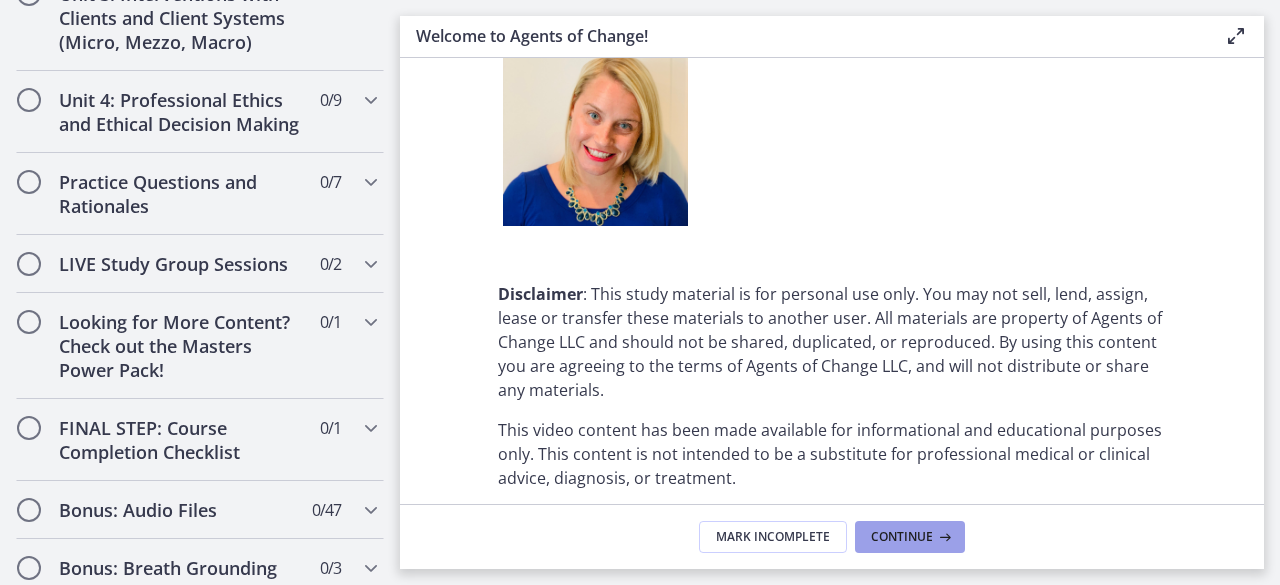 click on "Continue" at bounding box center (902, 537) 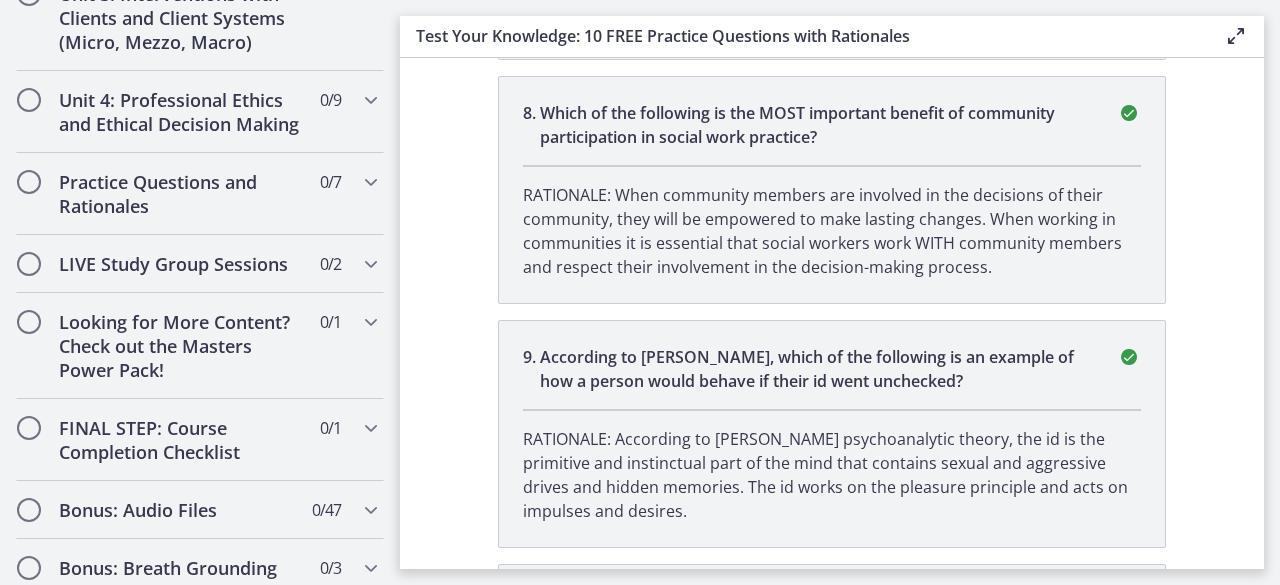 scroll, scrollTop: 2795, scrollLeft: 0, axis: vertical 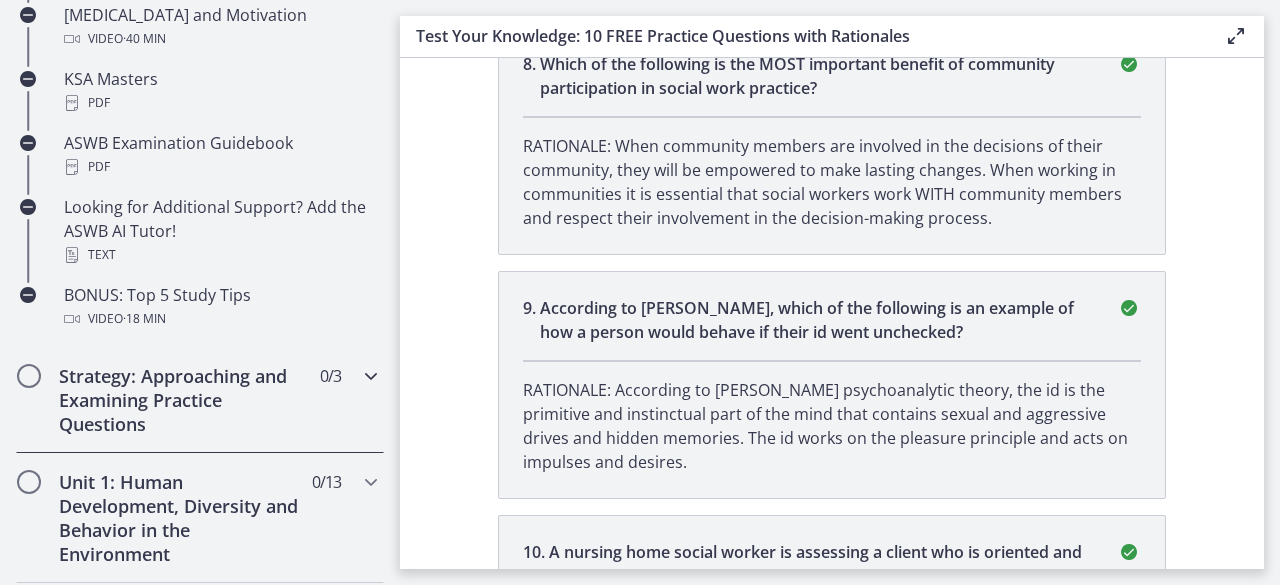 click on "Strategy: Approaching and Examining Practice Questions
0  /  3
Completed" at bounding box center [200, 400] 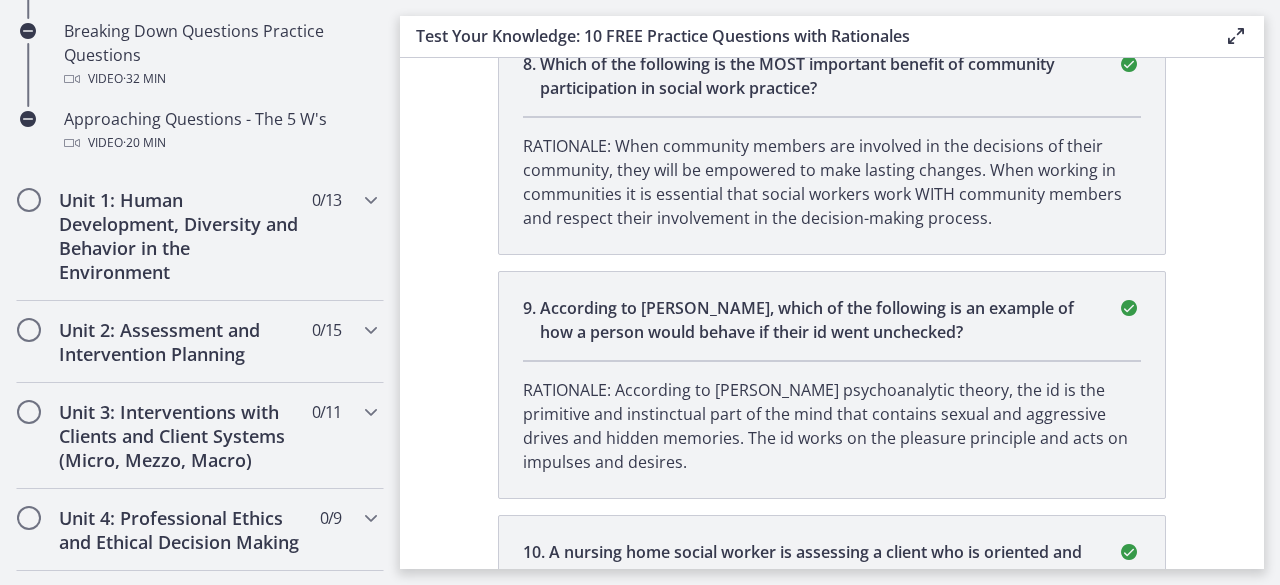 scroll, scrollTop: 402, scrollLeft: 0, axis: vertical 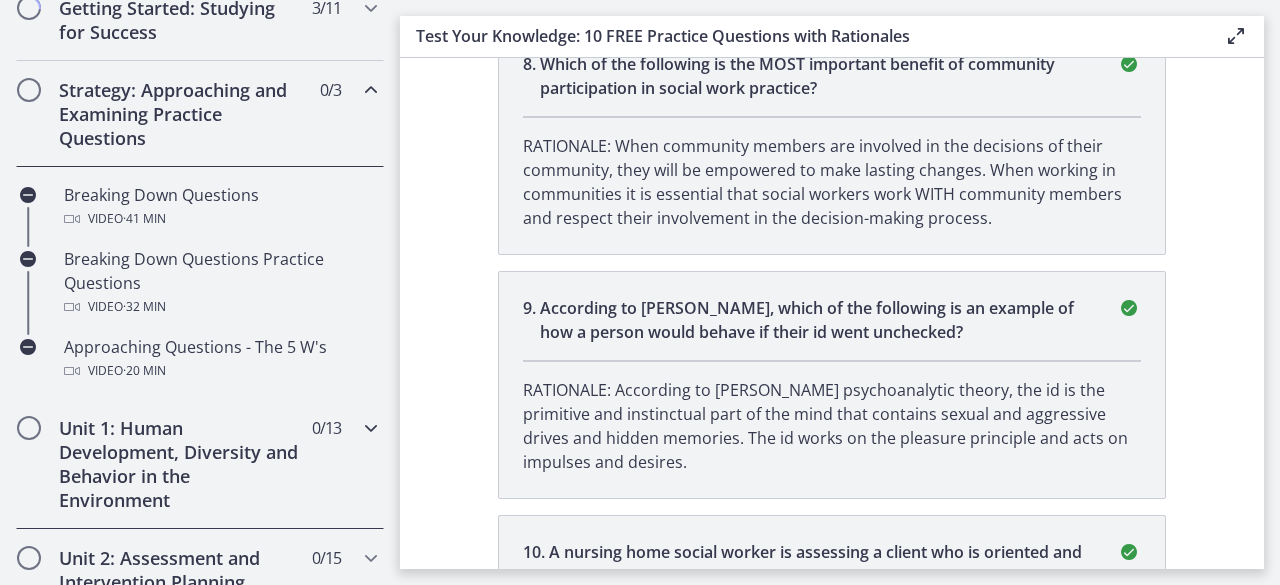 click at bounding box center [371, 428] 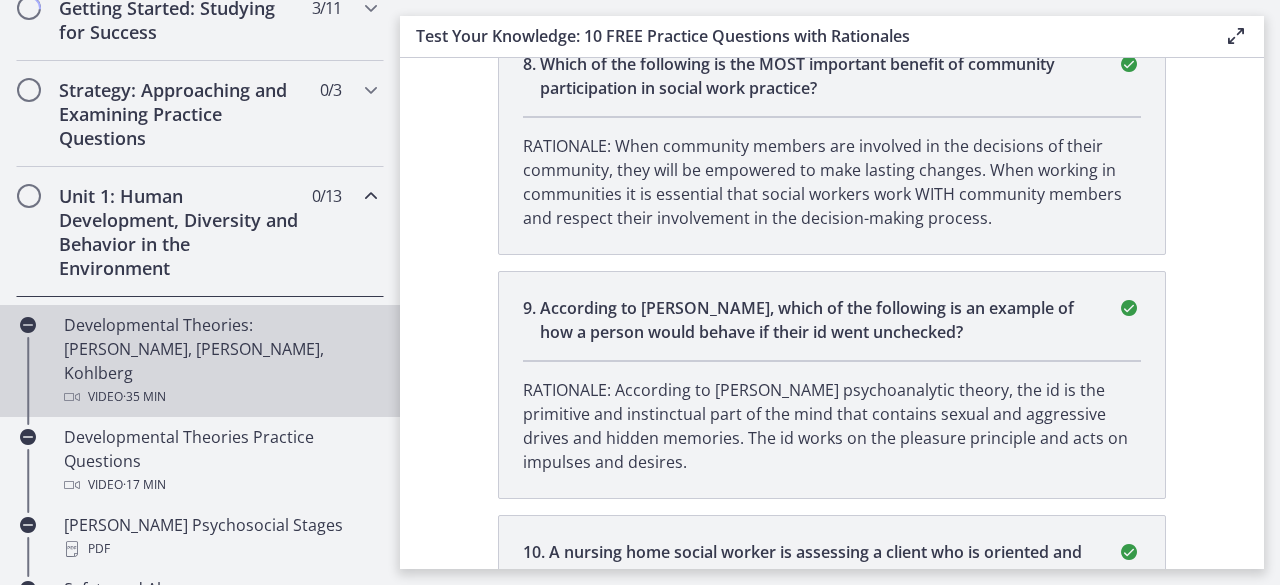 click on "Developmental Theories: [PERSON_NAME], [PERSON_NAME], Kohlberg
Video
·  35 min" at bounding box center (220, 361) 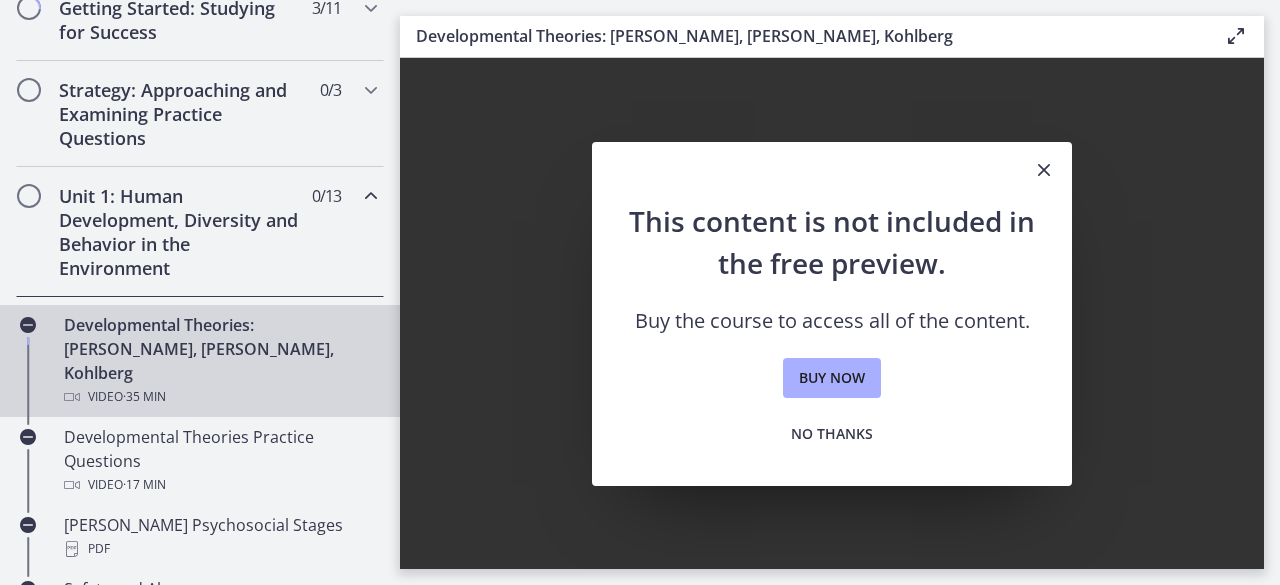 click at bounding box center (1044, 170) 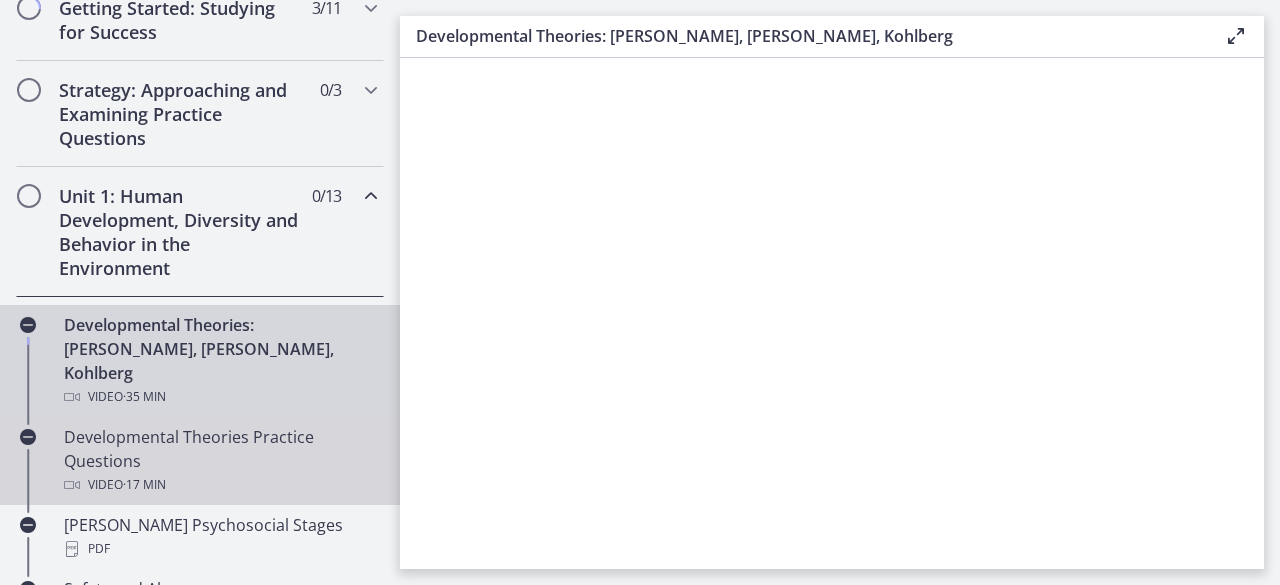 click on "Developmental Theories Practice Questions
Video
·  17 min" at bounding box center (220, 461) 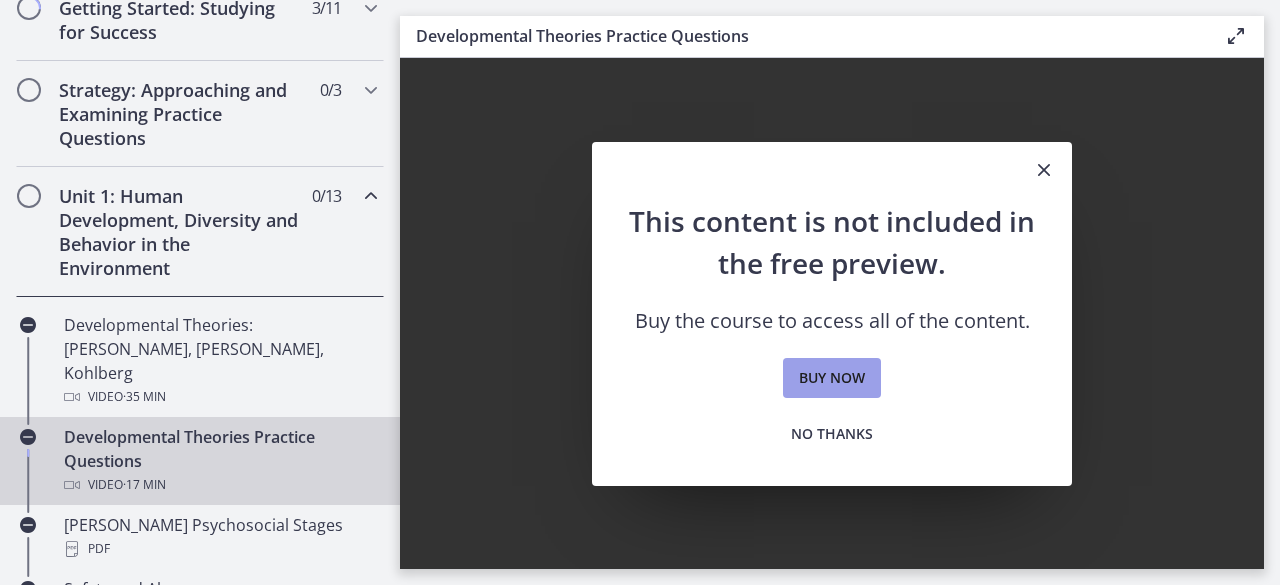click on "Buy now" at bounding box center (832, 378) 